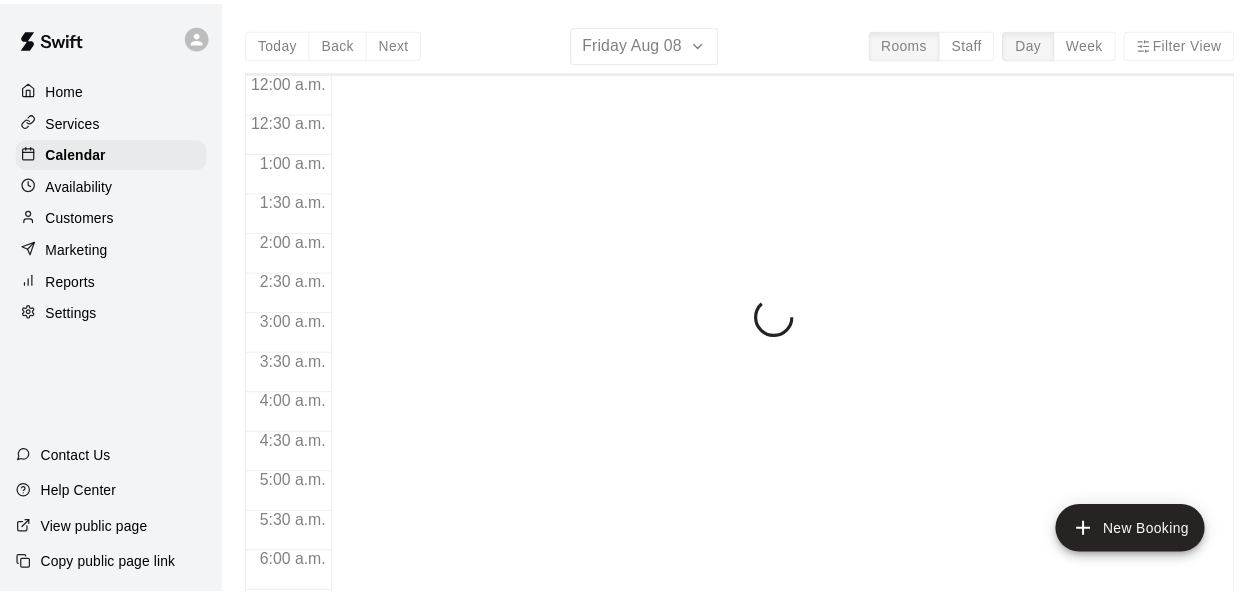 scroll, scrollTop: 0, scrollLeft: 0, axis: both 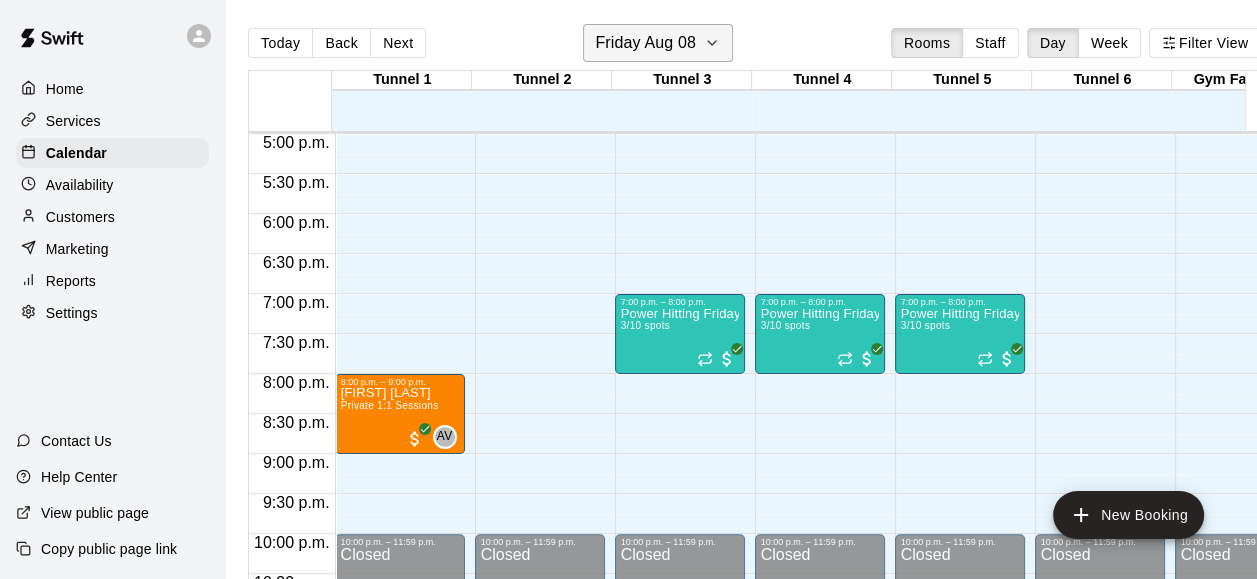 click 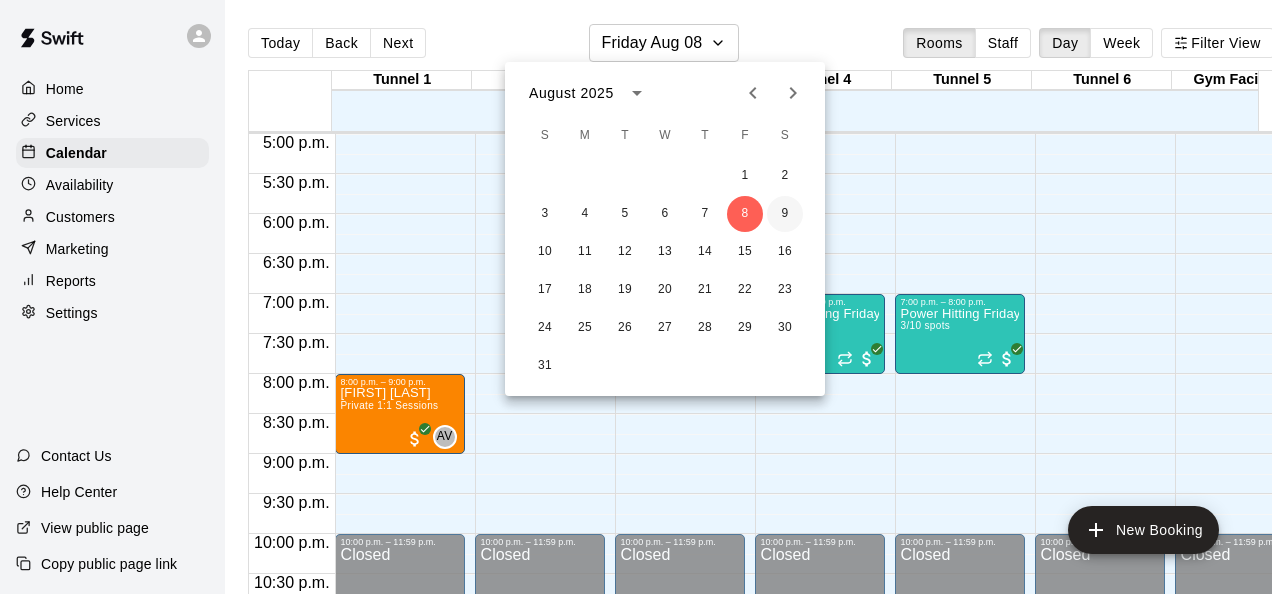 click on "9" at bounding box center (785, 214) 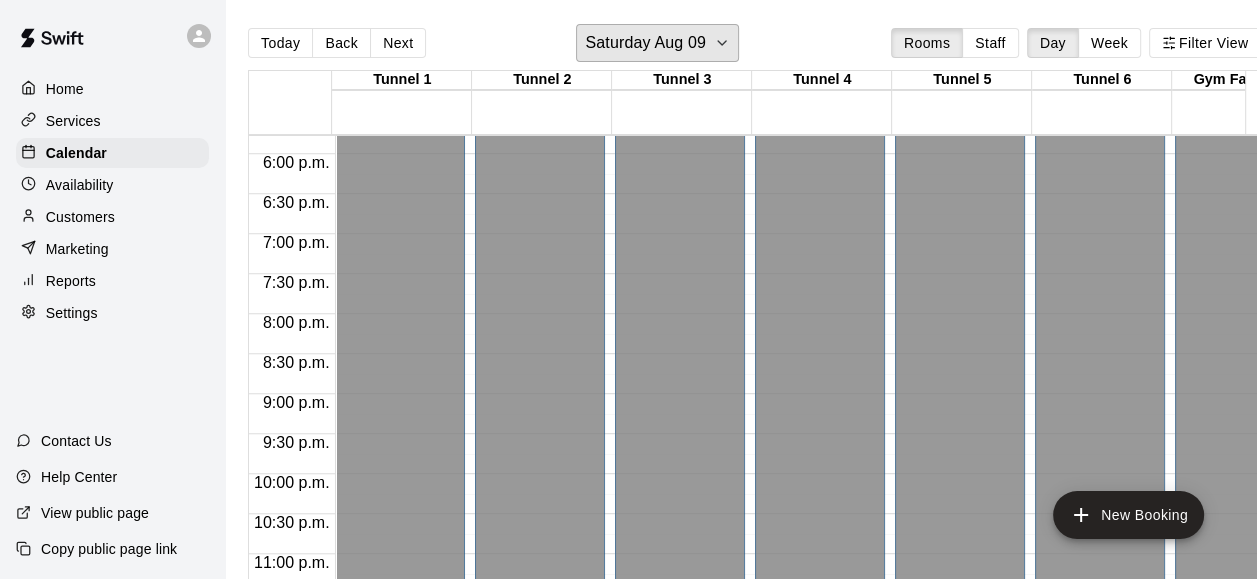 scroll, scrollTop: 1456, scrollLeft: 0, axis: vertical 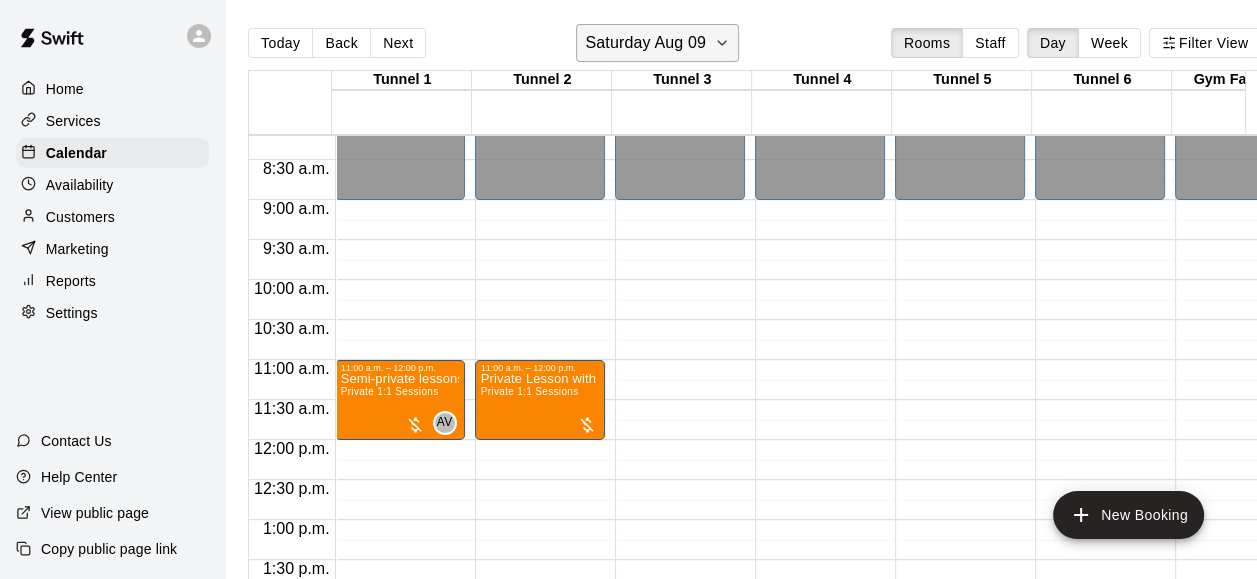 click on "Saturday Aug 09" at bounding box center [657, 43] 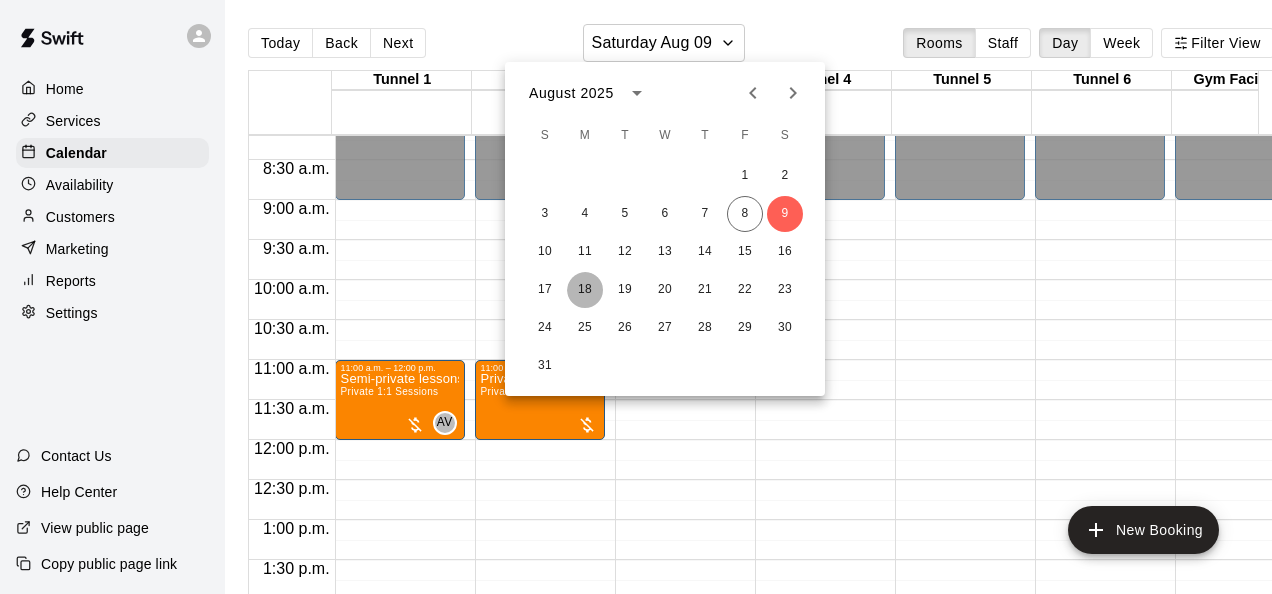 click on "18" at bounding box center [585, 290] 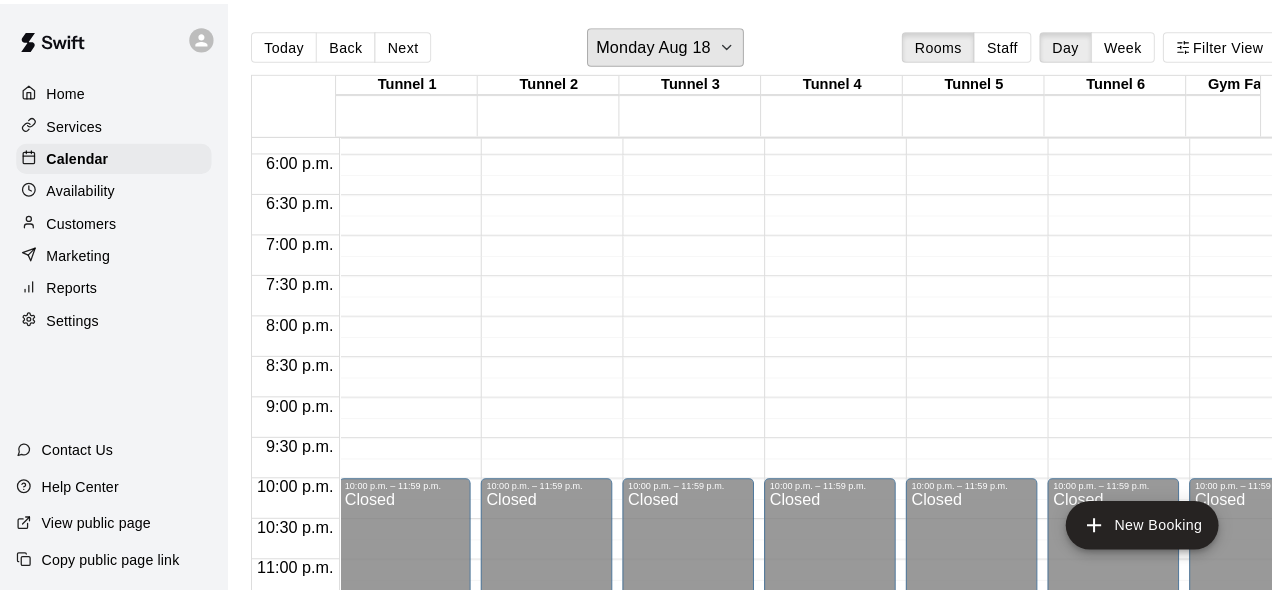 scroll, scrollTop: 1450, scrollLeft: 0, axis: vertical 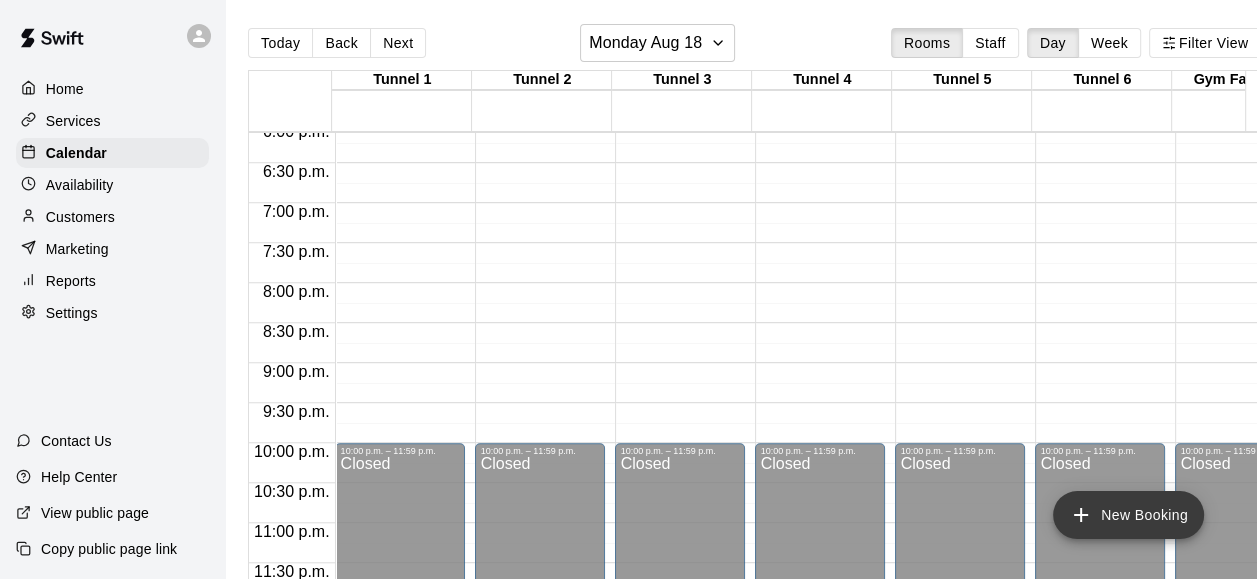 click on "New Booking" at bounding box center (1128, 515) 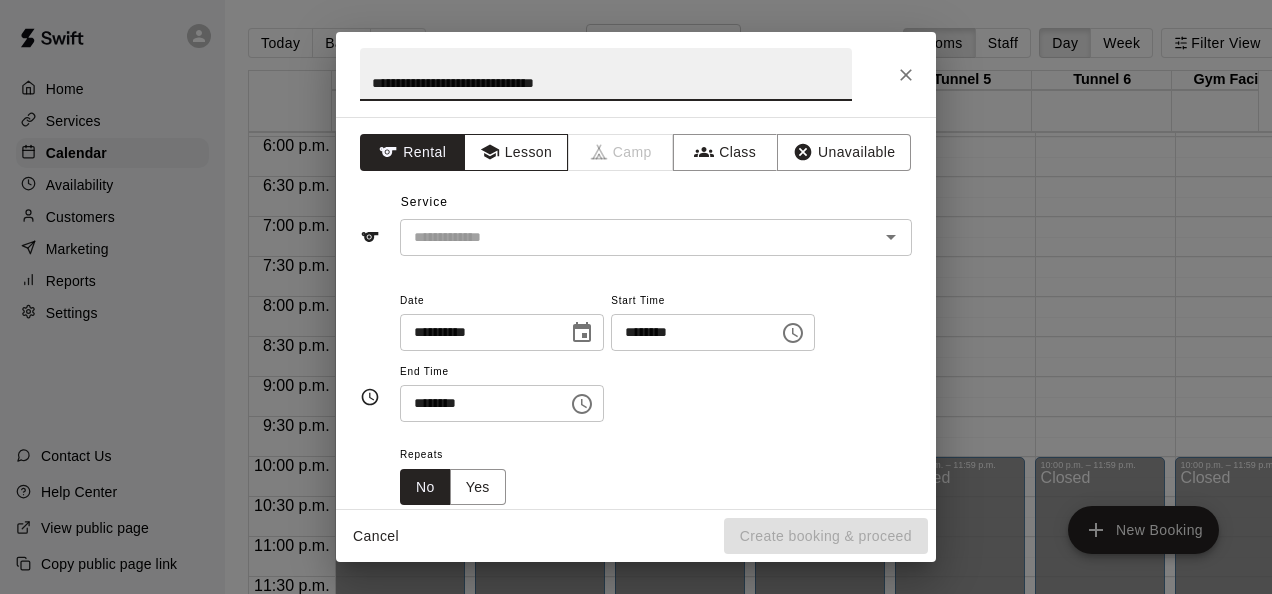 type on "**********" 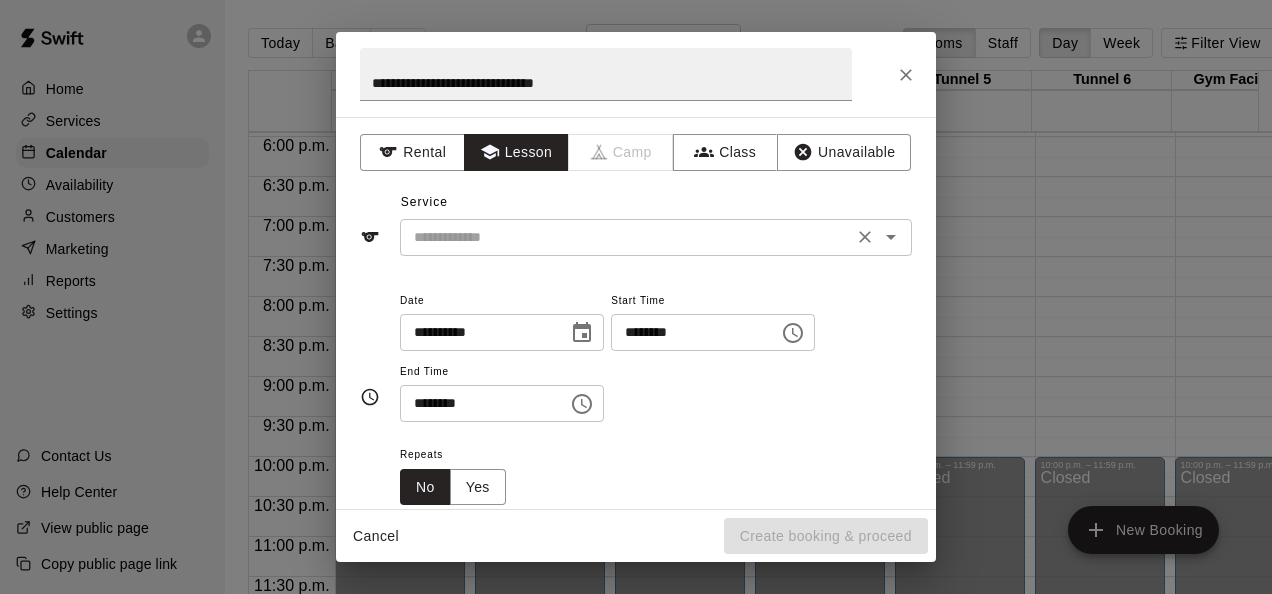 click at bounding box center (626, 237) 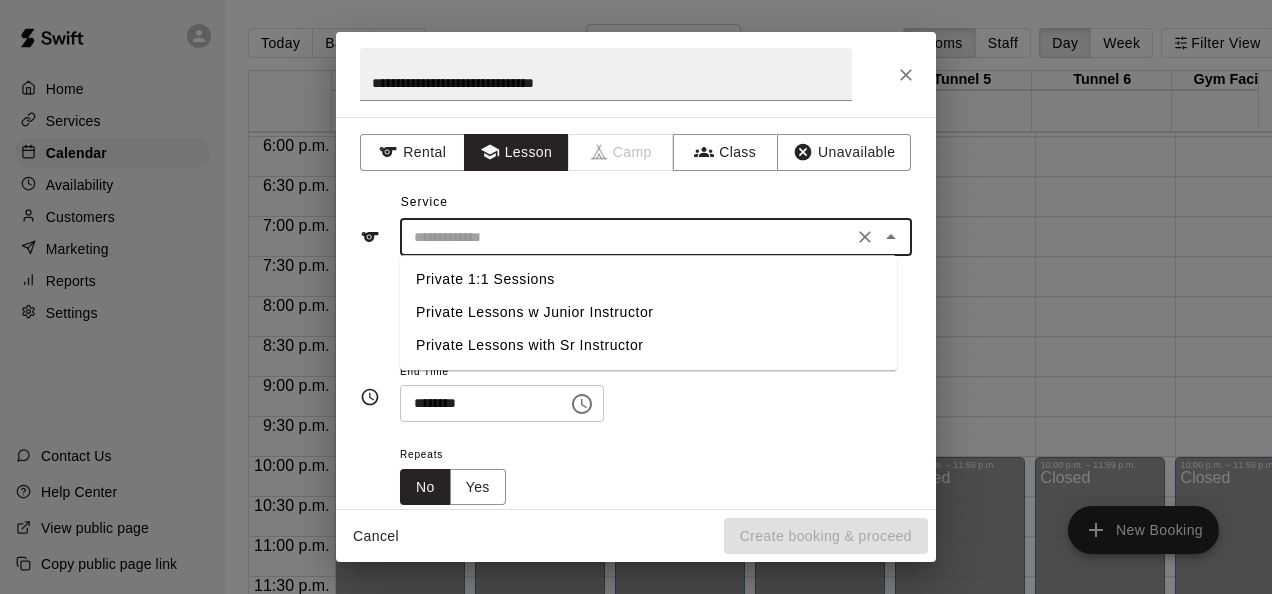 click on "Private 1:1 Sessions" at bounding box center [648, 279] 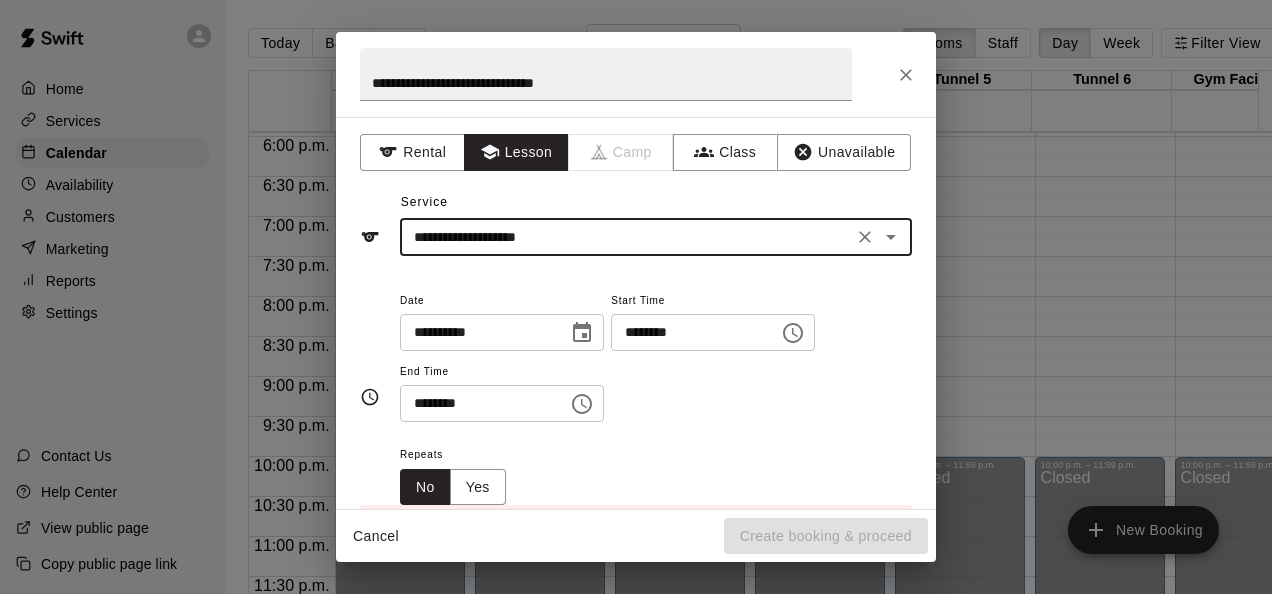 click on "********" at bounding box center (688, 332) 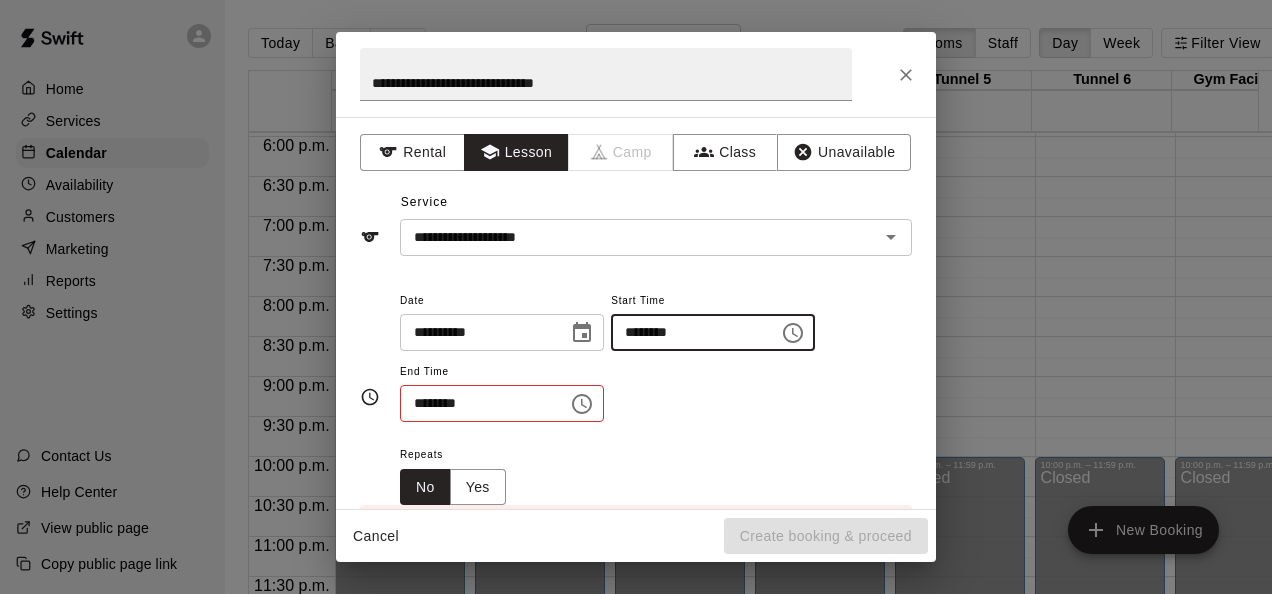 type on "********" 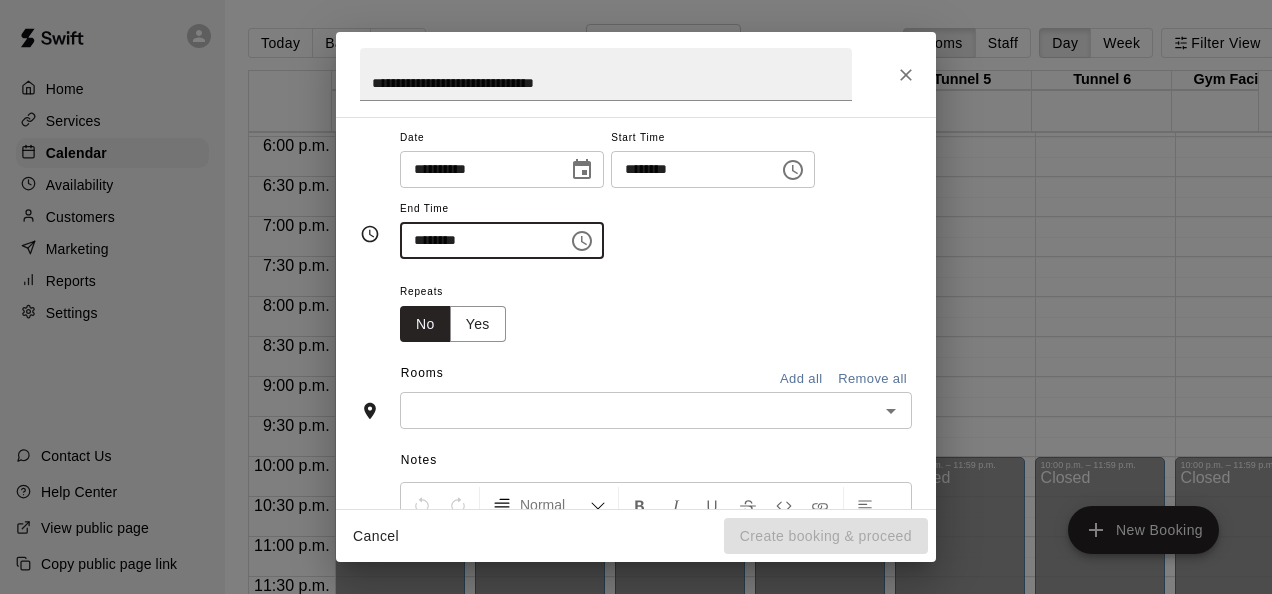 scroll, scrollTop: 200, scrollLeft: 0, axis: vertical 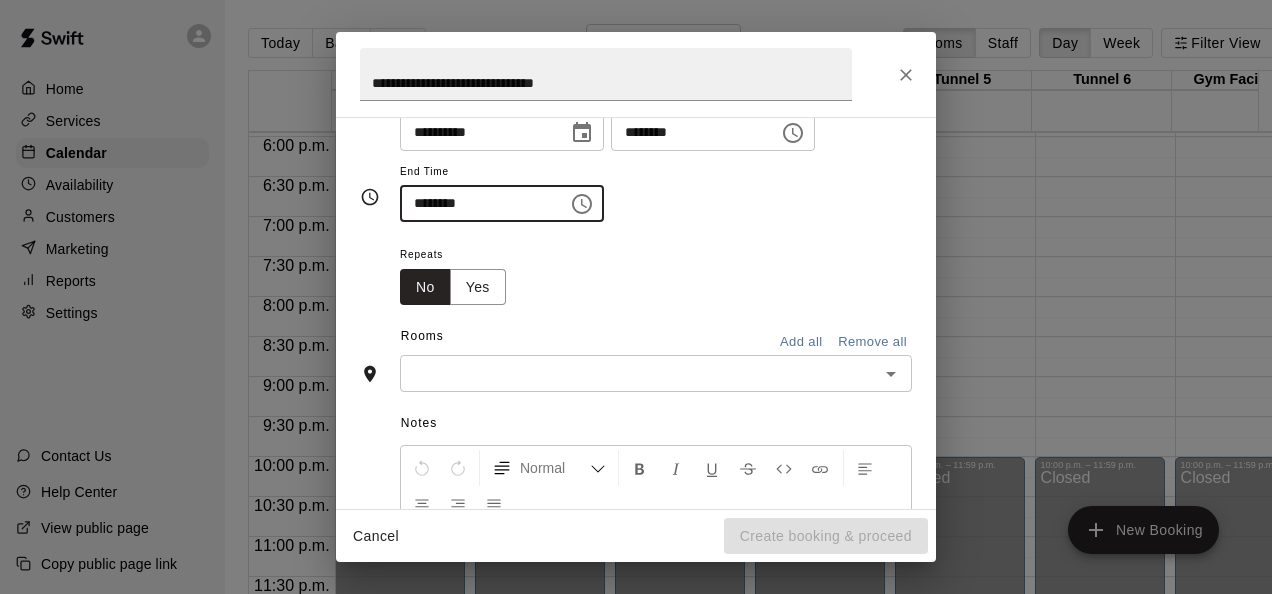 type on "********" 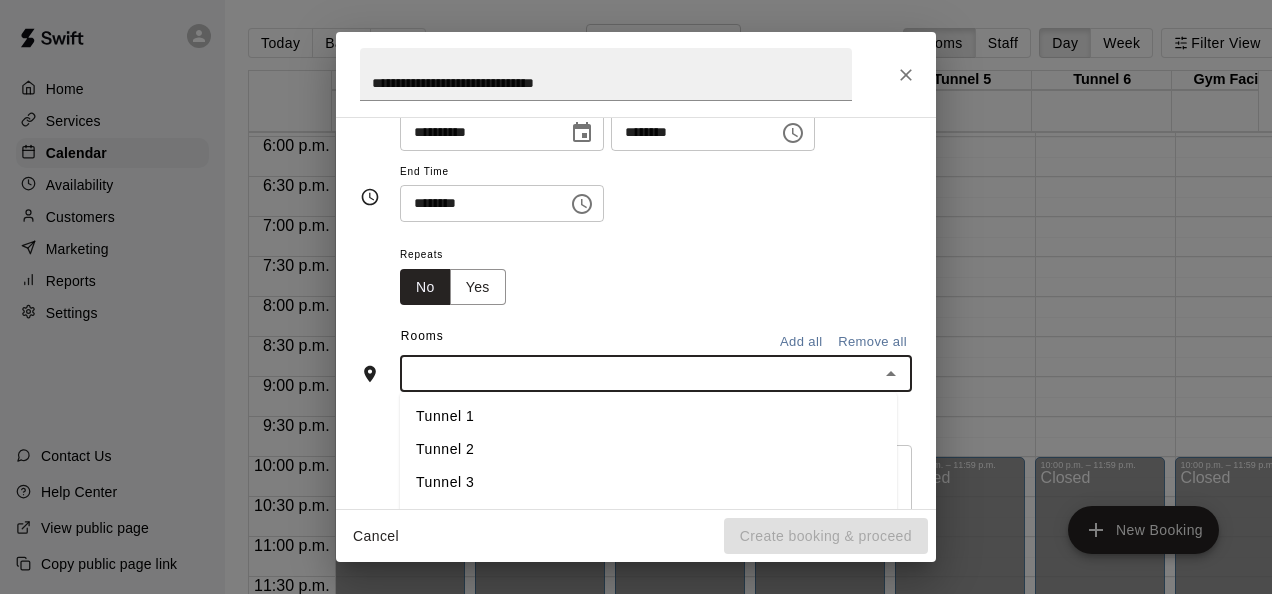 type on "*" 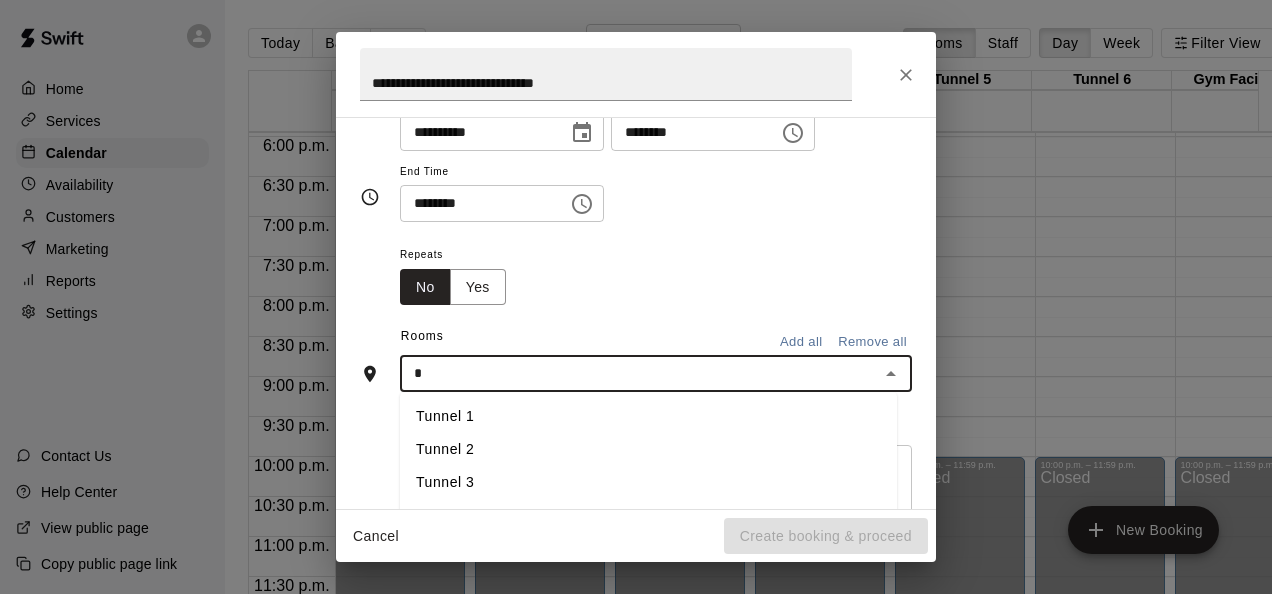 click on "Tunnel 1" at bounding box center (648, 417) 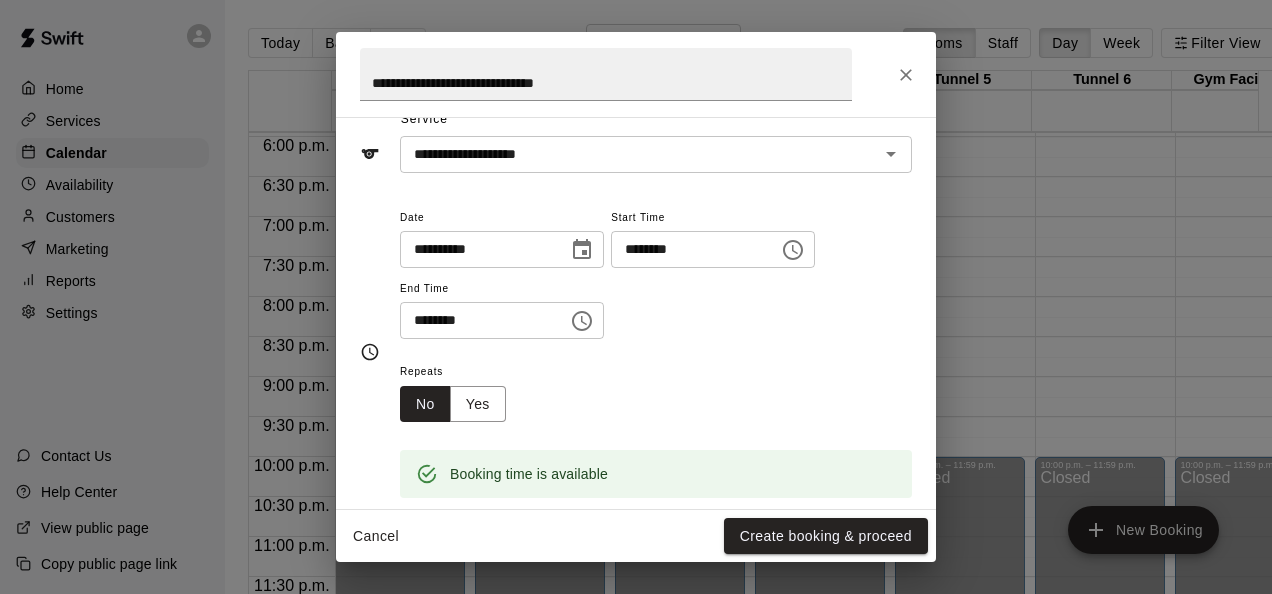 scroll, scrollTop: 0, scrollLeft: 0, axis: both 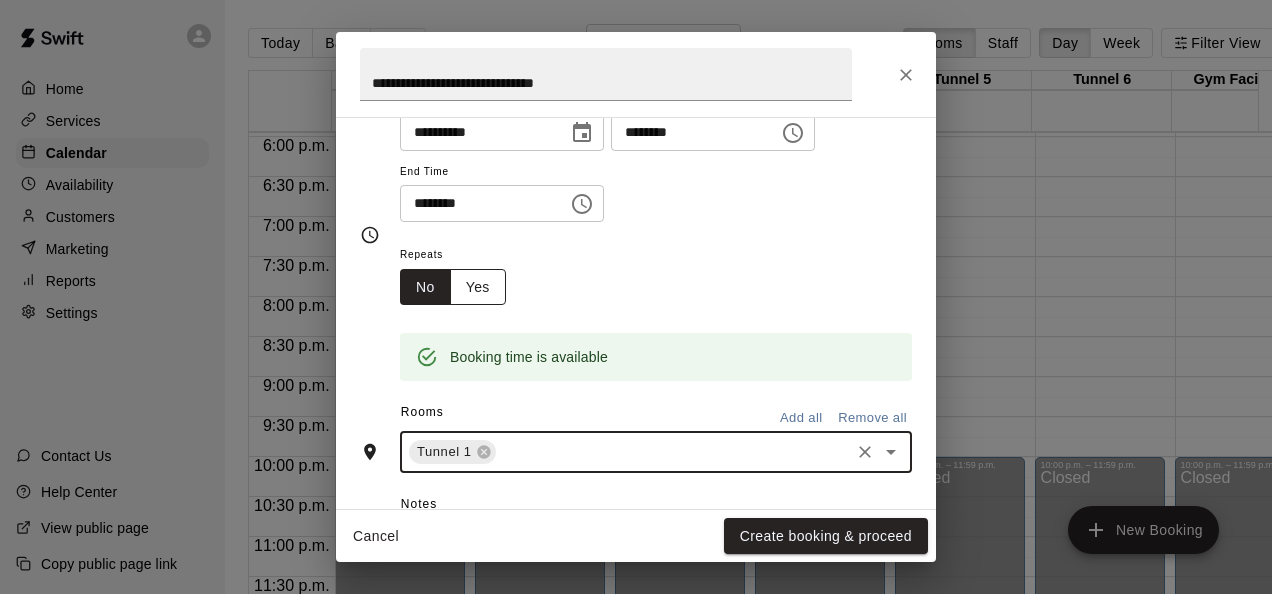 click on "Yes" at bounding box center [478, 287] 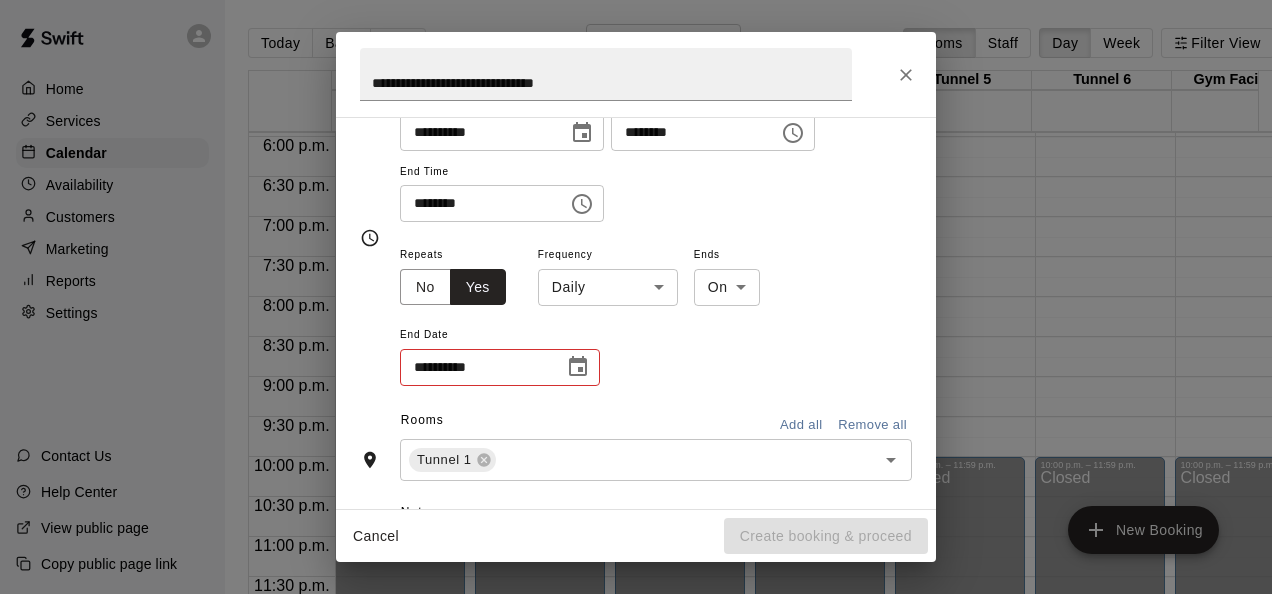 scroll, scrollTop: 204, scrollLeft: 0, axis: vertical 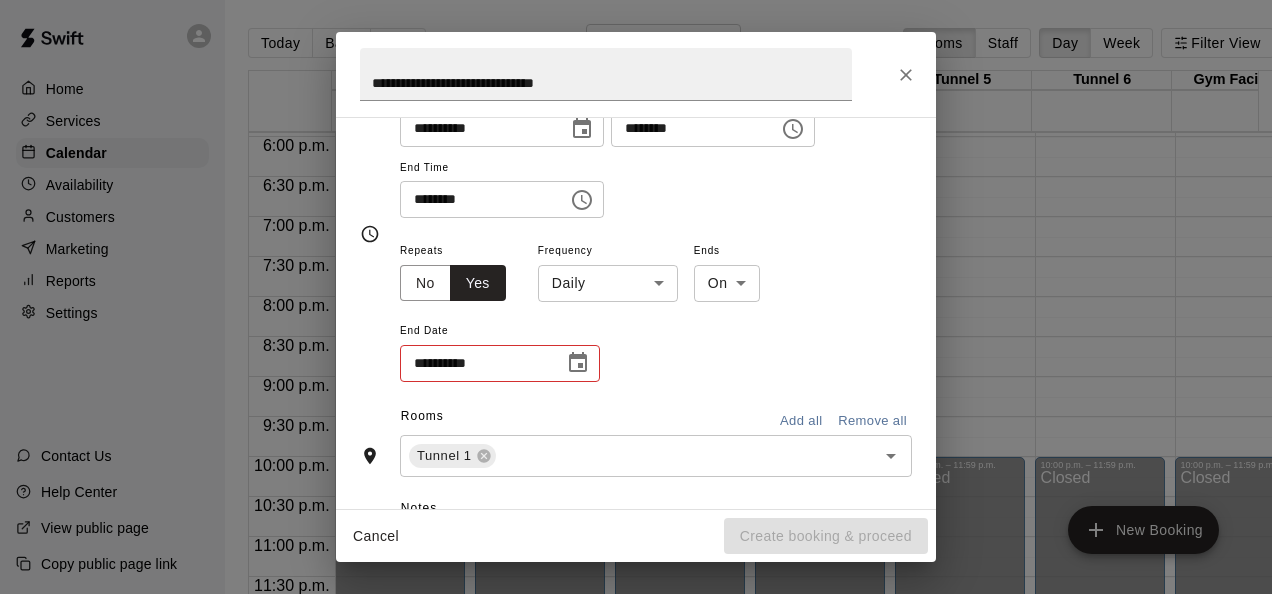 click on "Home Services Calendar Availability Customers Marketing Reports Settings Contact Us Help Center View public page Copy public page link Today Back Next Monday Aug 18 Rooms Staff Day Week Filter View Tunnel 1 18 Mon Tunnel 2 18 Mon Tunnel 3 18 Mon Tunnel 4 18 Mon Tunnel 5 18 Mon Tunnel 6 18 Mon Gym Facilities 18 Mon Tunnel 1 Off-Peak 18 Mon Tunnel 2 Off-Peak 18 Mon Tunnel 3 Off-Peak 18 Mon Tunnel 4 Off-Peak 18 Mon Tunnel 5 Off-Peak 18 Mon Tunnel 6 Off-Peak 18 Mon Gym Facilities Off-peak 18 Mon 12:00 a.m. 12:30 a.m. 1:00 a.m. 1:30 a.m. 2:00 a.m. 2:30 a.m. 3:00 a.m. 3:30 a.m. 4:00 a.m. 4:30 a.m. 5:00 a.m. 5:30 a.m. 6:00 a.m. 6:30 a.m. 7:00 a.m. 7:30 a.m. 8:00 a.m. 8:30 a.m. 9:00 a.m. 9:30 a.m. 10:00 a.m. 10:30 a.m. 11:00 a.m. 11:30 a.m. 12:00 p.m. 12:30 p.m. 1:00 p.m. 1:30 p.m. 2:00 p.m. 2:30 p.m. 3:00 p.m. 3:30 p.m. 4:00 p.m. 4:30 p.m. 5:00 p.m. 5:30 p.m. 6:00 p.m. 6:30 p.m. 7:00 p.m. 7:30 p.m. 8:00 p.m. 8:30 p.m. 9:00 p.m. 9:30 p.m. 10:00 p.m. 10:30 p.m. 11:00 p.m. 11:30 p.m. 12:00 a.m. – 3:30 p.m. Closed" at bounding box center [636, 313] 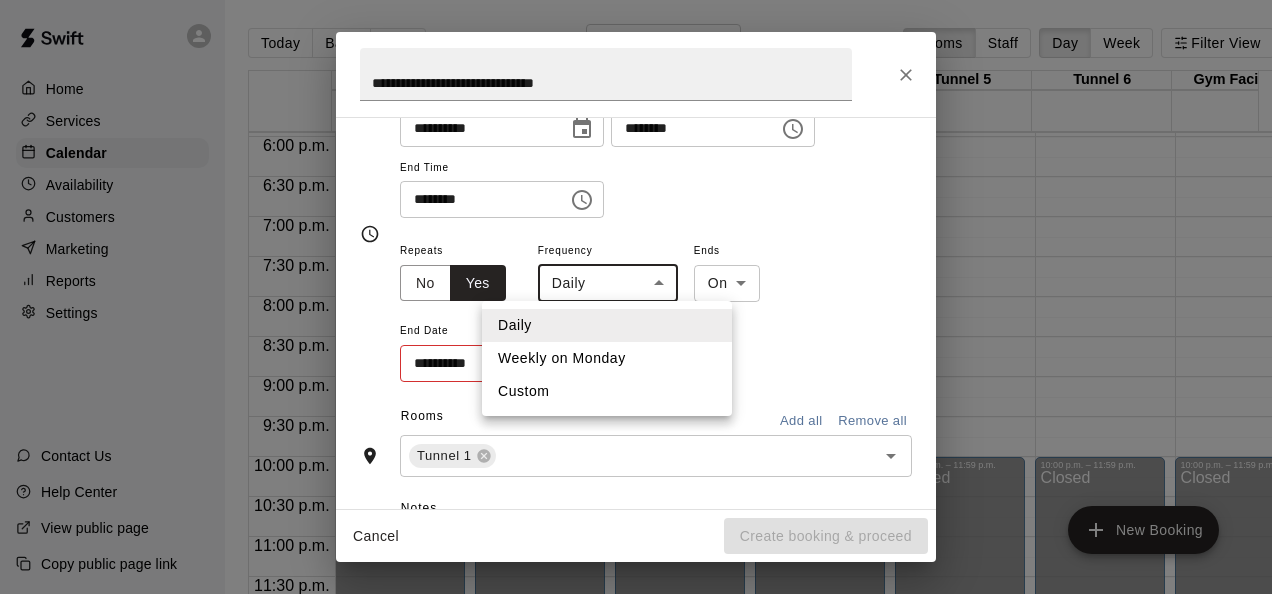 click on "Weekly on Monday" at bounding box center [607, 358] 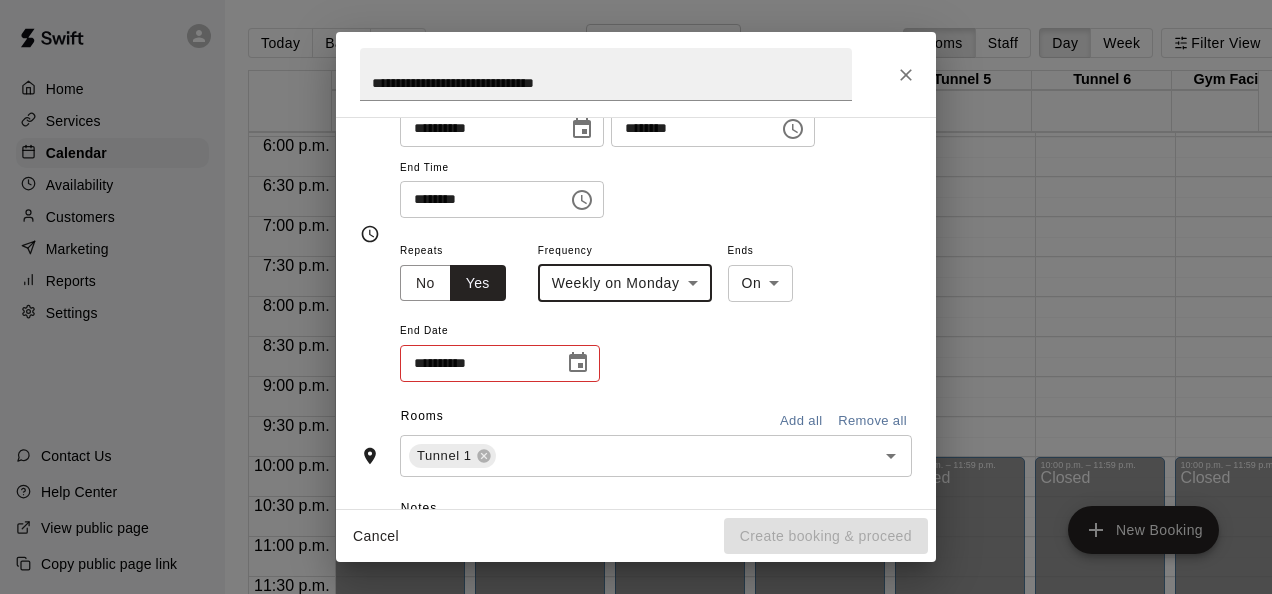 click on "Home Services Calendar Availability Customers Marketing Reports Settings Contact Us Help Center View public page Copy public page link Today Back Next Monday Aug 18 Rooms Staff Day Week Filter View Tunnel 1 18 Mon Tunnel 2 18 Mon Tunnel 3 18 Mon Tunnel 4 18 Mon Tunnel 5 18 Mon Tunnel 6 18 Mon Gym Facilities 18 Mon Tunnel 1 Off-Peak 18 Mon Tunnel 2 Off-Peak 18 Mon Tunnel 3 Off-Peak 18 Mon Tunnel 4 Off-Peak 18 Mon Tunnel 5 Off-Peak 18 Mon Tunnel 6 Off-Peak 18 Mon Gym Facilities Off-peak 18 Mon 12:00 a.m. 12:30 a.m. 1:00 a.m. 1:30 a.m. 2:00 a.m. 2:30 a.m. 3:00 a.m. 3:30 a.m. 4:00 a.m. 4:30 a.m. 5:00 a.m. 5:30 a.m. 6:00 a.m. 6:30 a.m. 7:00 a.m. 7:30 a.m. 8:00 a.m. 8:30 a.m. 9:00 a.m. 9:30 a.m. 10:00 a.m. 10:30 a.m. 11:00 a.m. 11:30 a.m. 12:00 p.m. 12:30 p.m. 1:00 p.m. 1:30 p.m. 2:00 p.m. 2:30 p.m. 3:00 p.m. 3:30 p.m. 4:00 p.m. 4:30 p.m. 5:00 p.m. 5:30 p.m. 6:00 p.m. 6:30 p.m. 7:00 p.m. 7:30 p.m. 8:00 p.m. 8:30 p.m. 9:00 p.m. 9:30 p.m. 10:00 p.m. 10:30 p.m. 11:00 p.m. 11:30 p.m. 12:00 a.m. – 3:30 p.m. Closed" at bounding box center [636, 313] 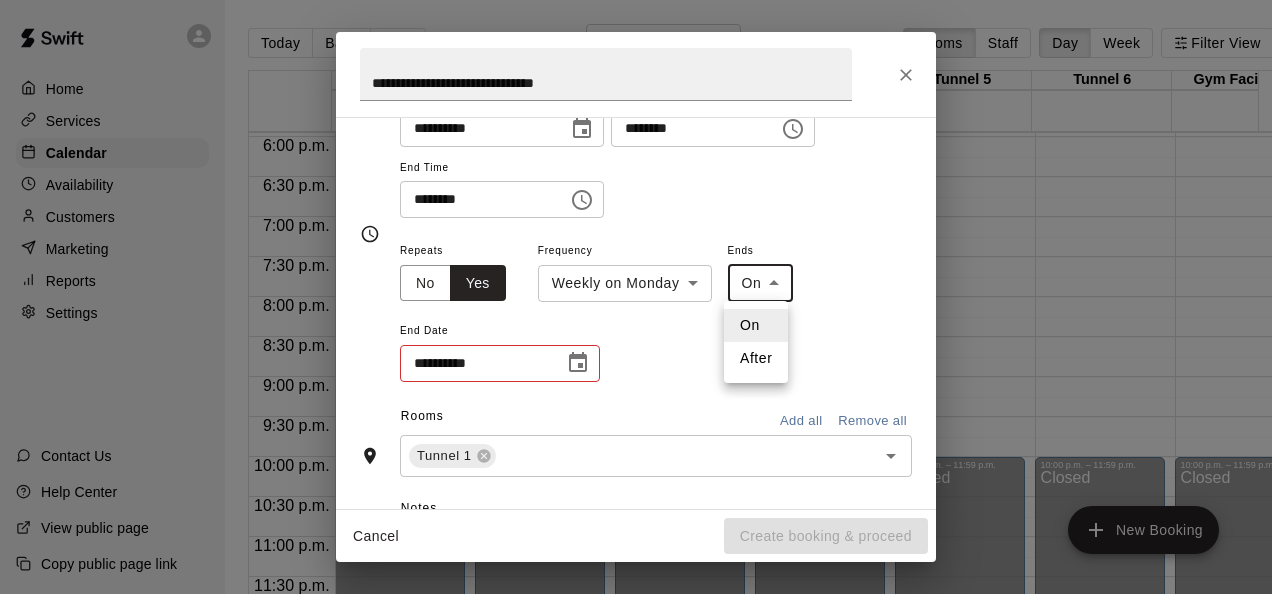 click at bounding box center [636, 297] 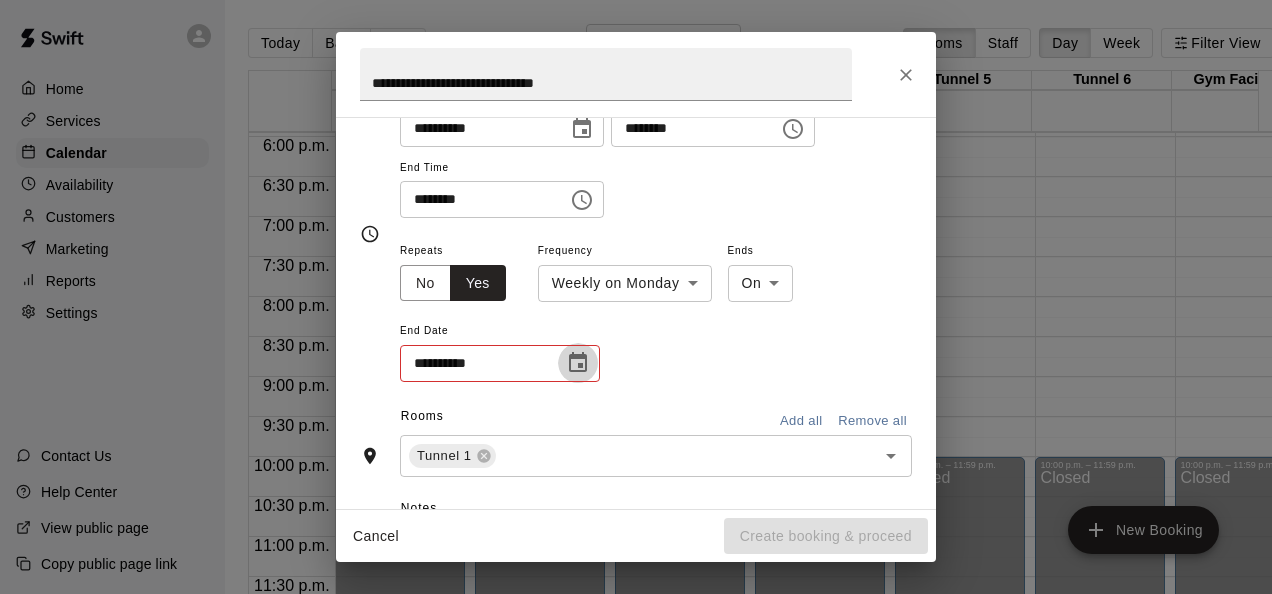 click 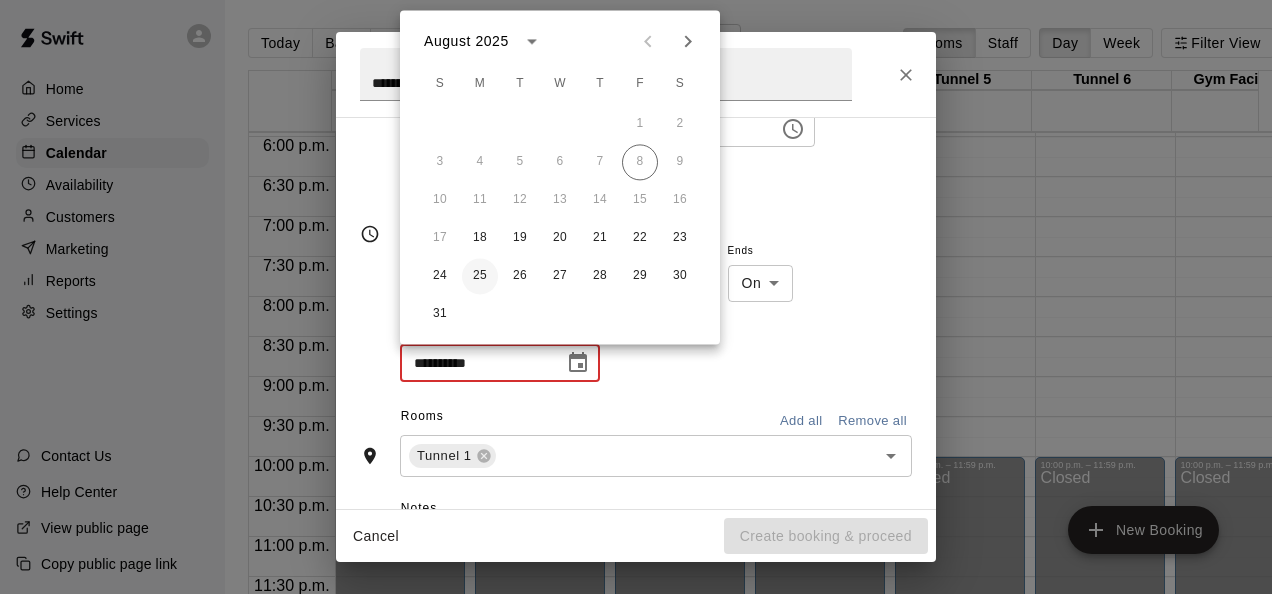 click on "25" at bounding box center (480, 276) 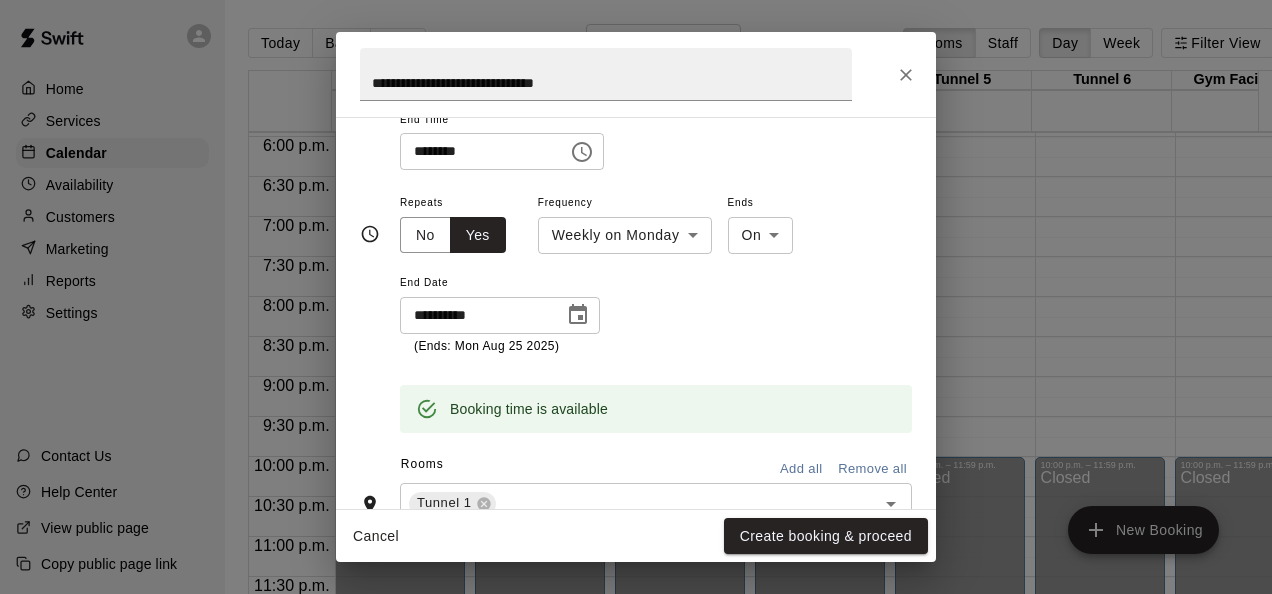 scroll, scrollTop: 452, scrollLeft: 0, axis: vertical 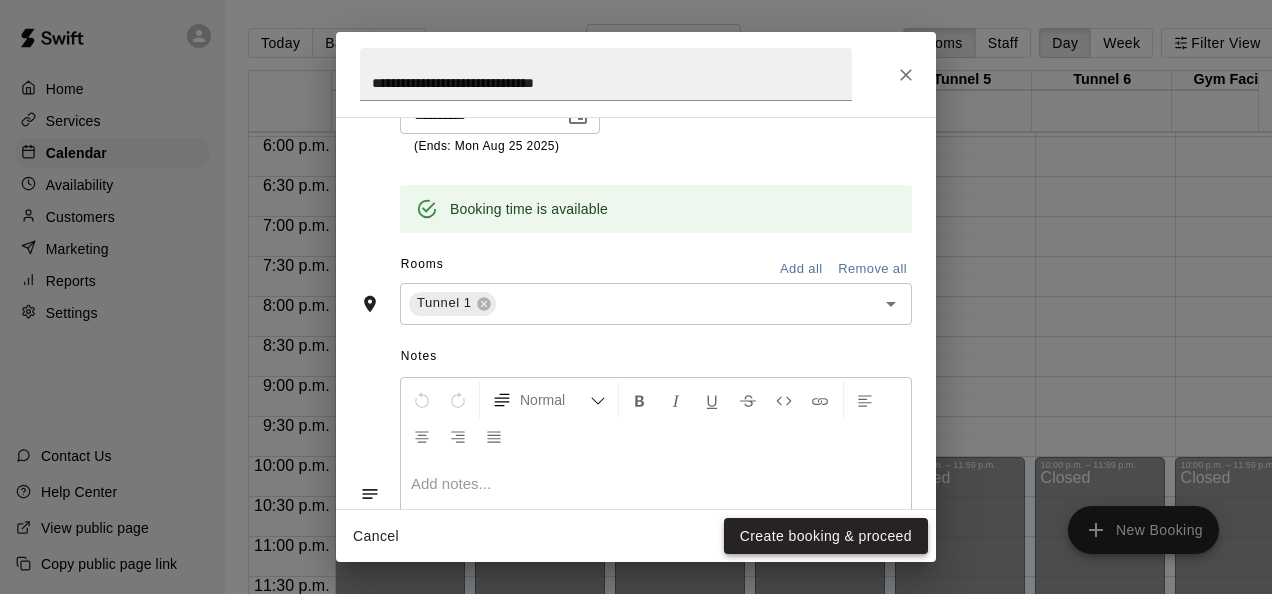 click on "Create booking & proceed" at bounding box center [826, 536] 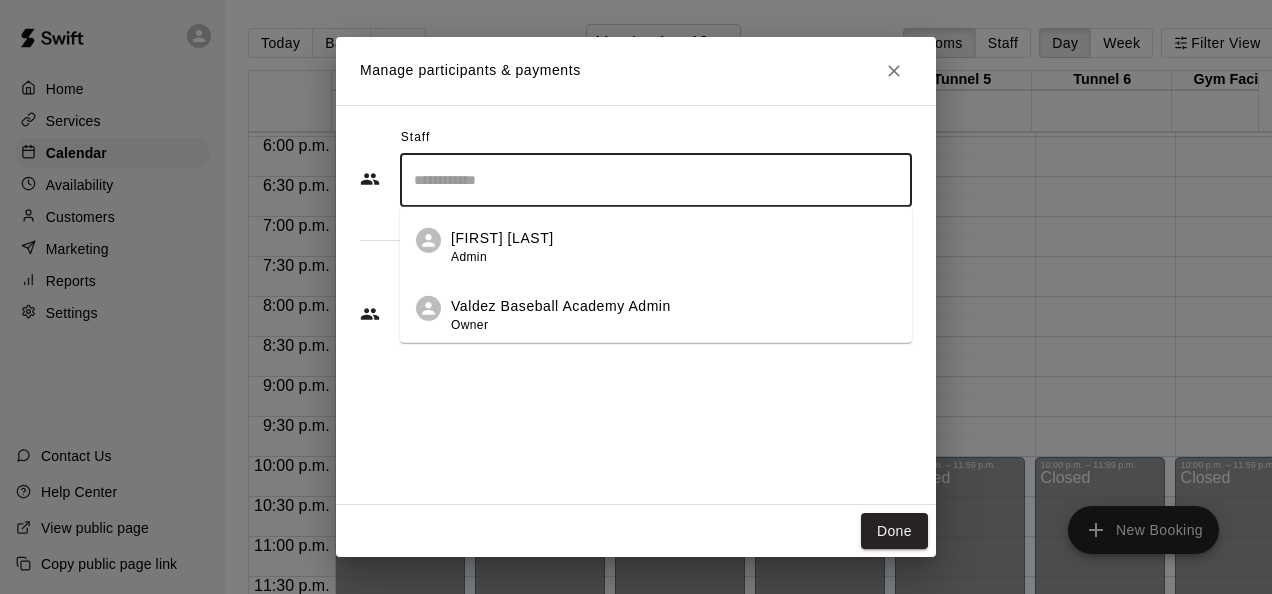 click at bounding box center [656, 180] 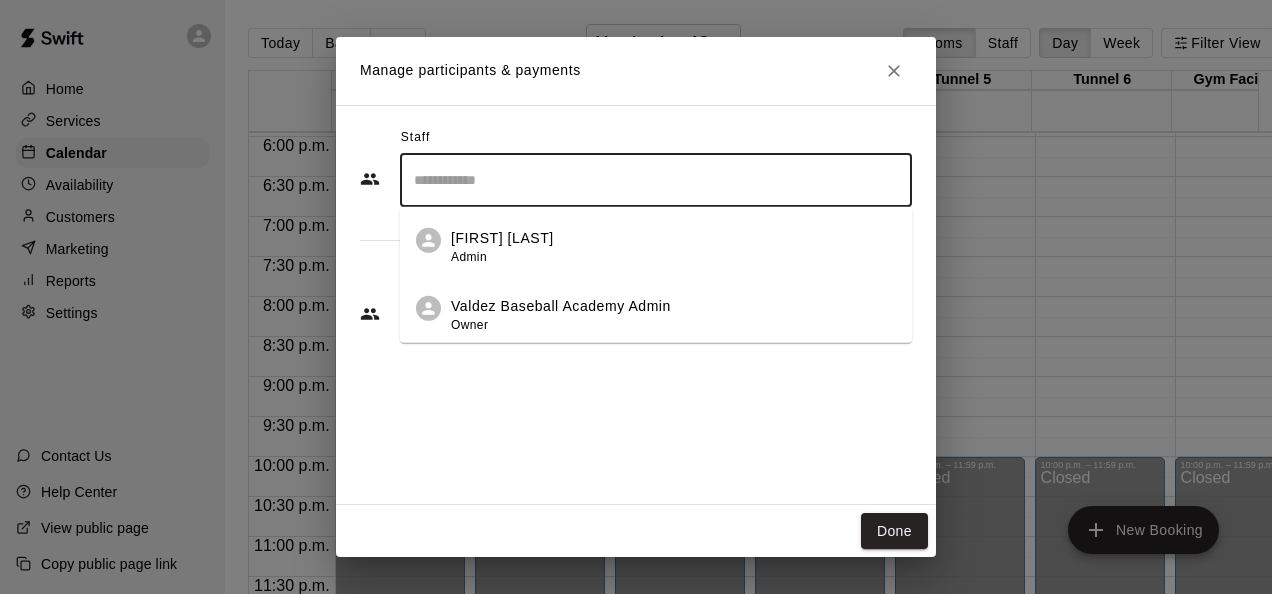 click on "[FIRST] [LAST] Admin" at bounding box center [502, 247] 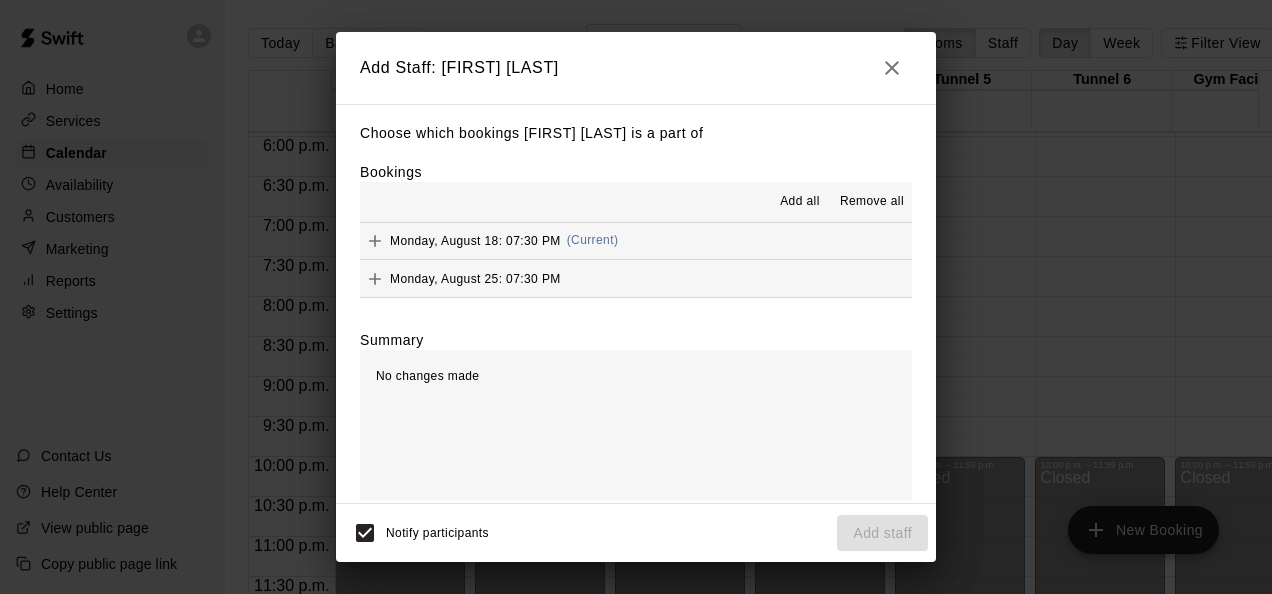 click on "Add all" at bounding box center [800, 202] 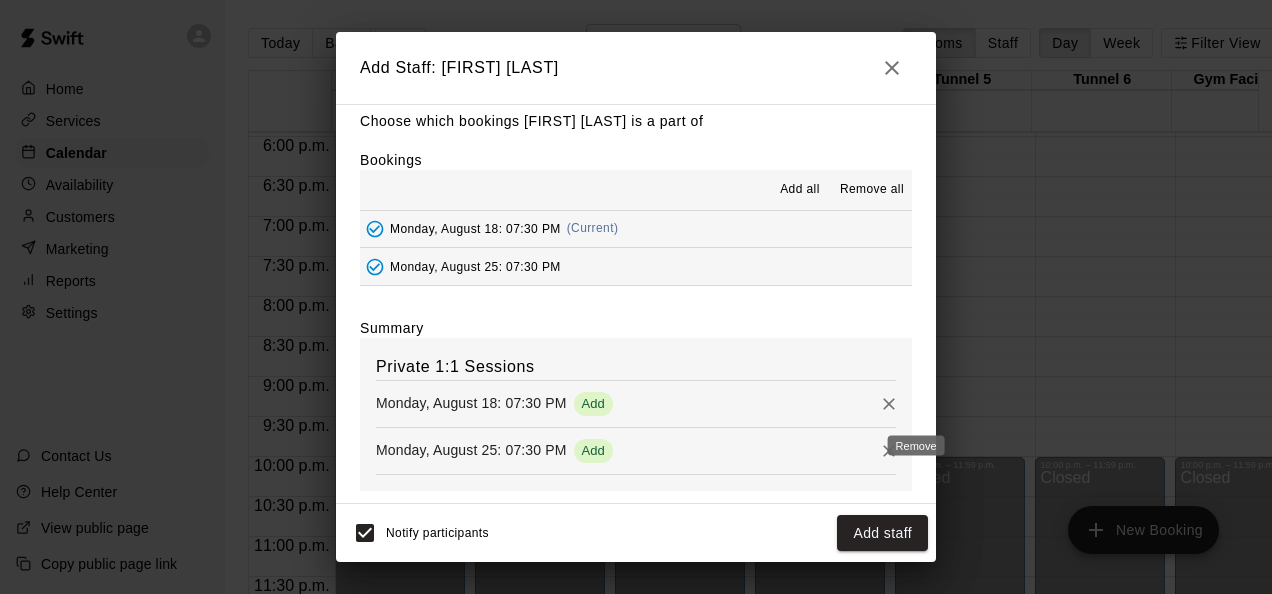scroll, scrollTop: 15, scrollLeft: 0, axis: vertical 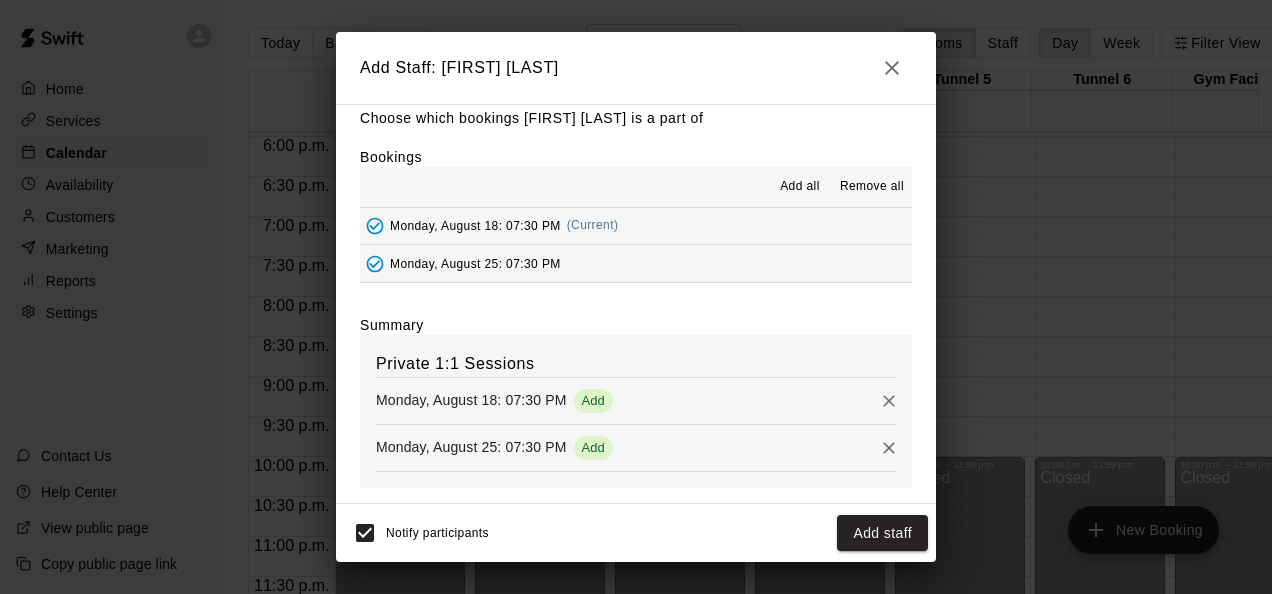 click on "Add staff" at bounding box center (882, 533) 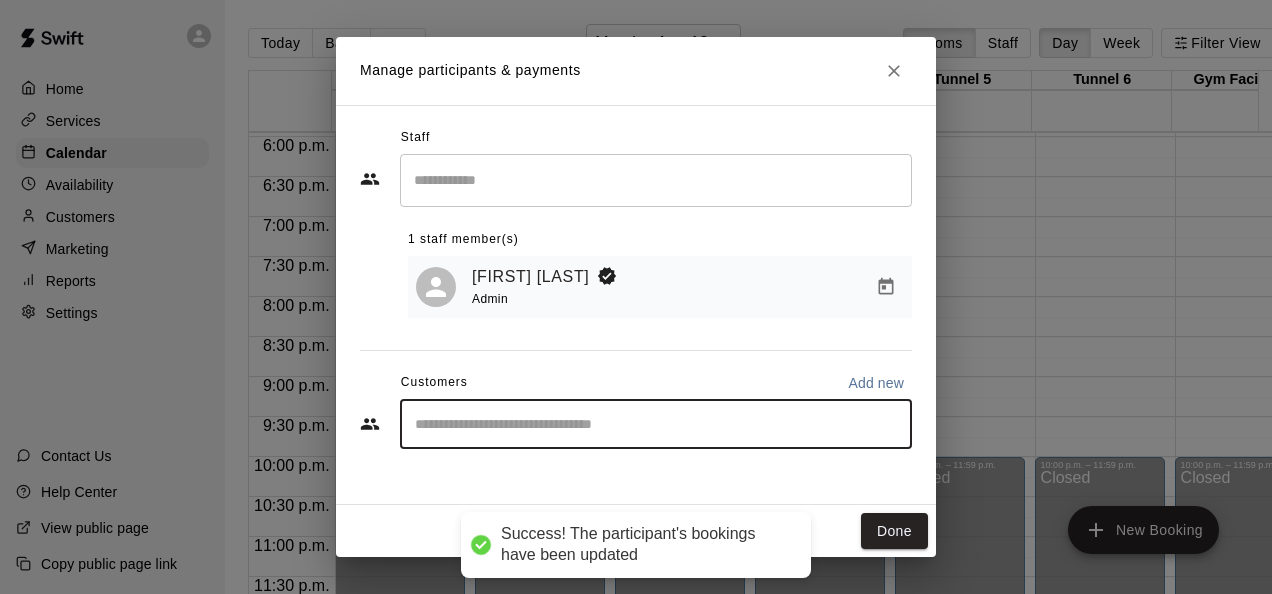 click at bounding box center [656, 424] 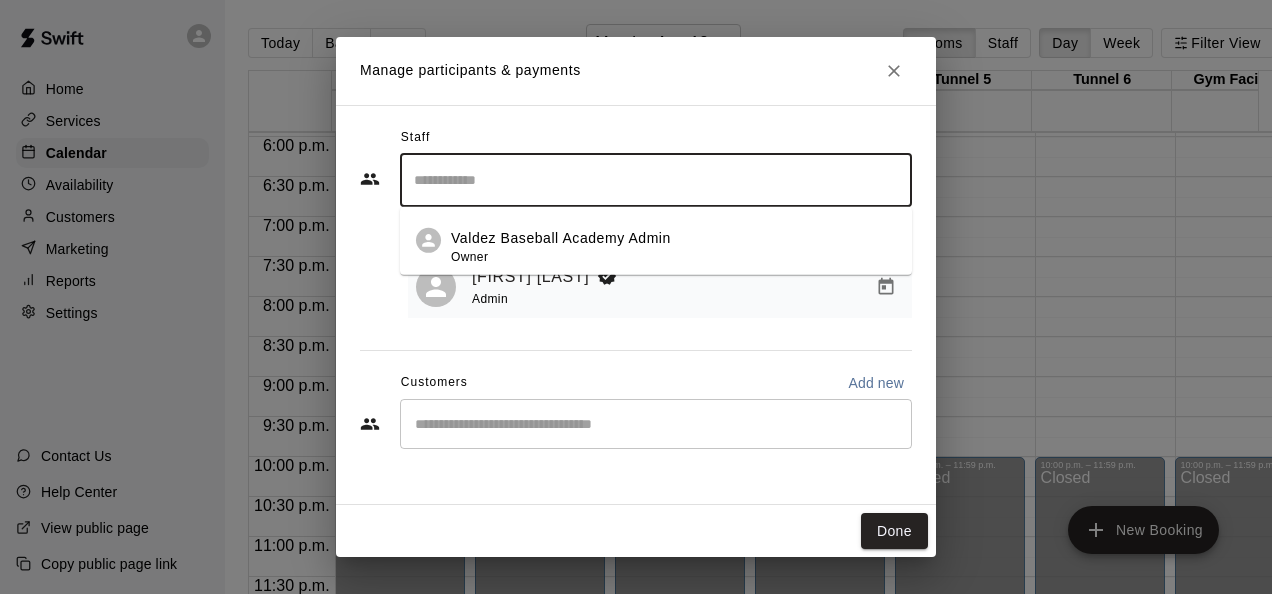 drag, startPoint x: 540, startPoint y: 167, endPoint x: 527, endPoint y: 202, distance: 37.336308 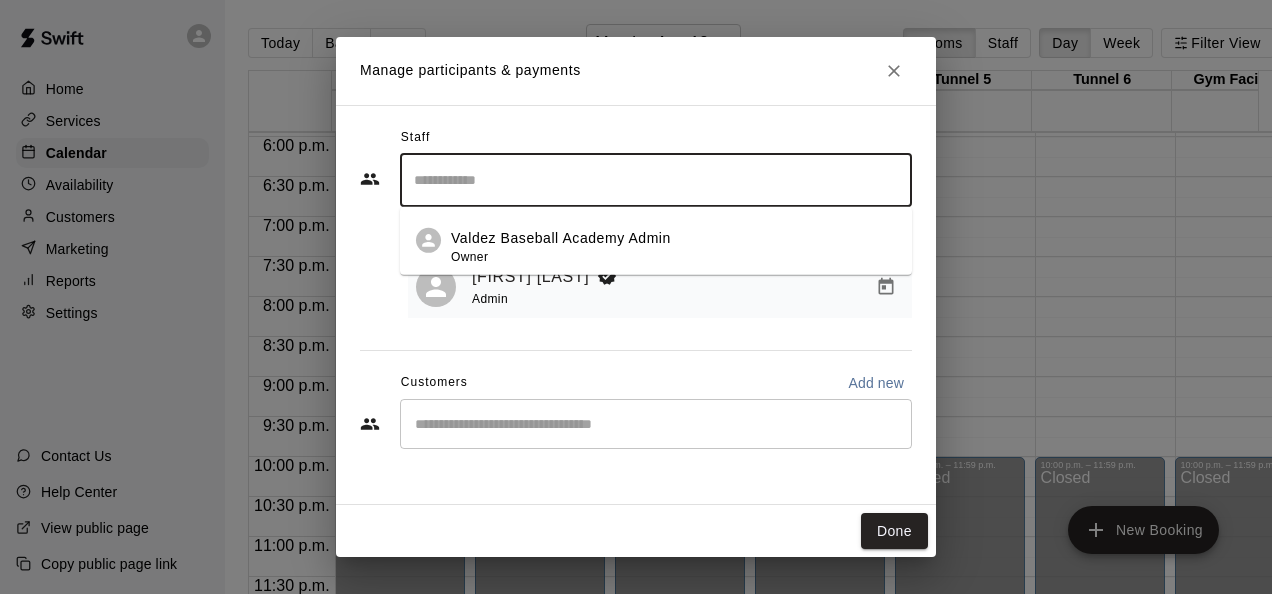 click at bounding box center [656, 180] 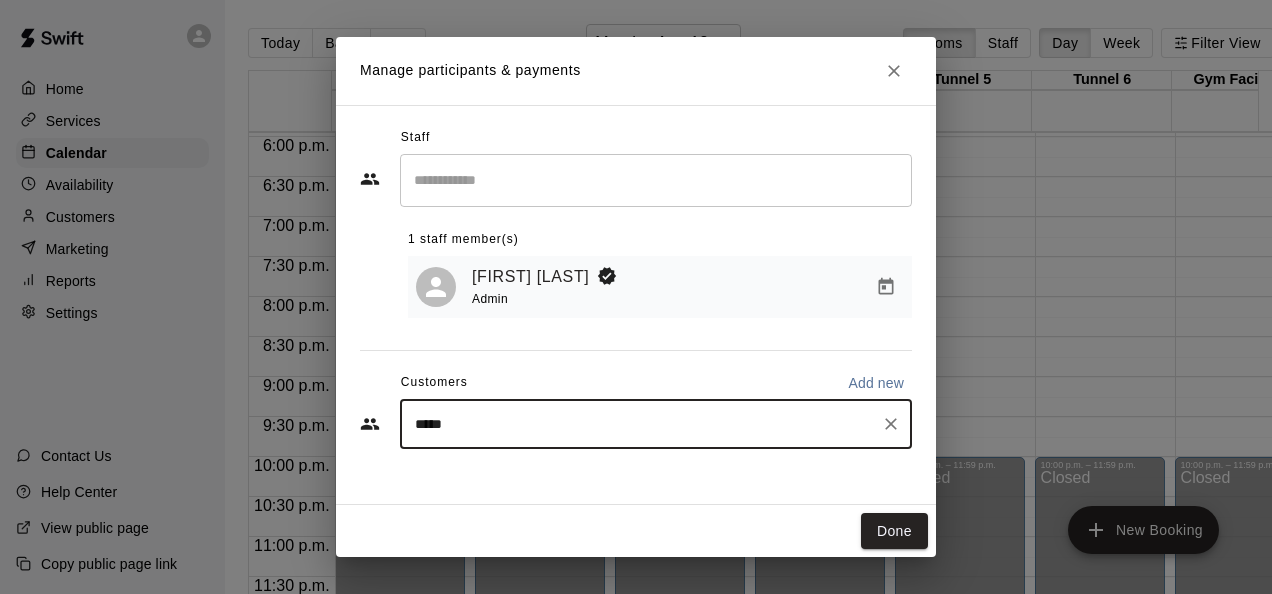 type on "******" 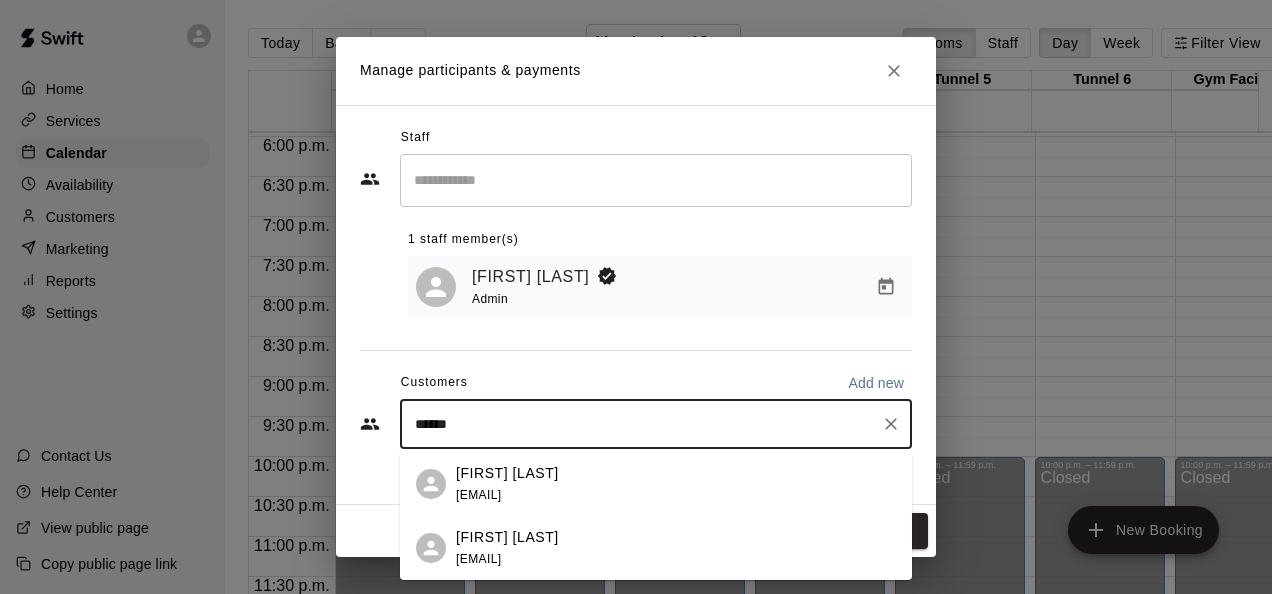 click on "[FIRST] [LAST]" at bounding box center (507, 537) 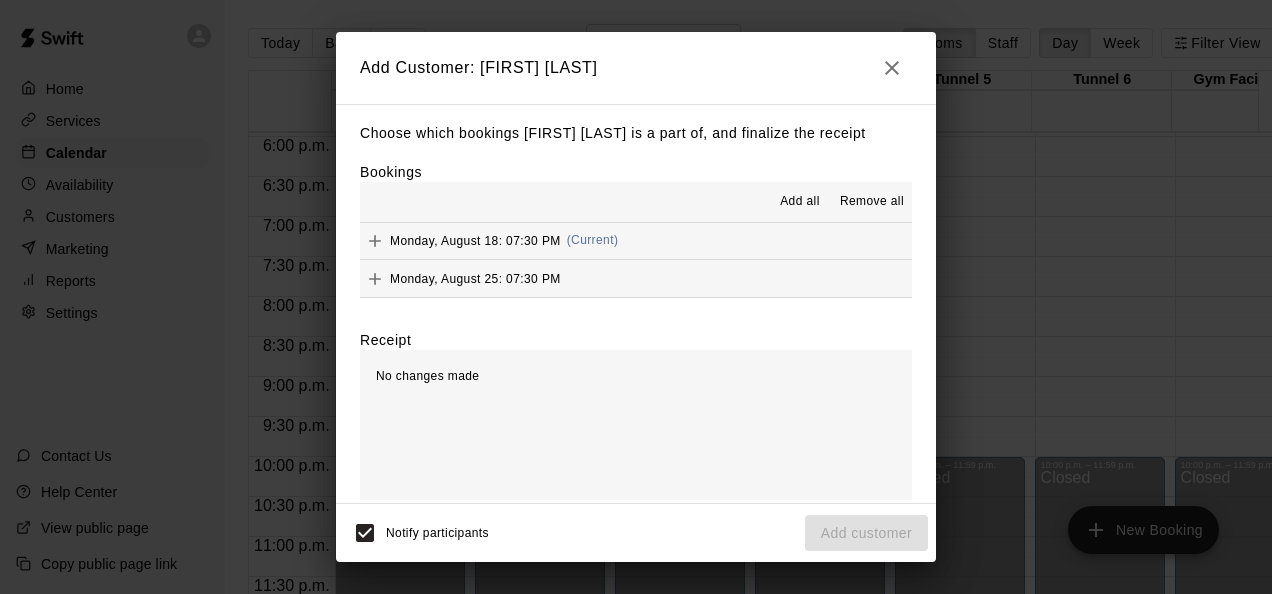 click on "Add all" at bounding box center (800, 202) 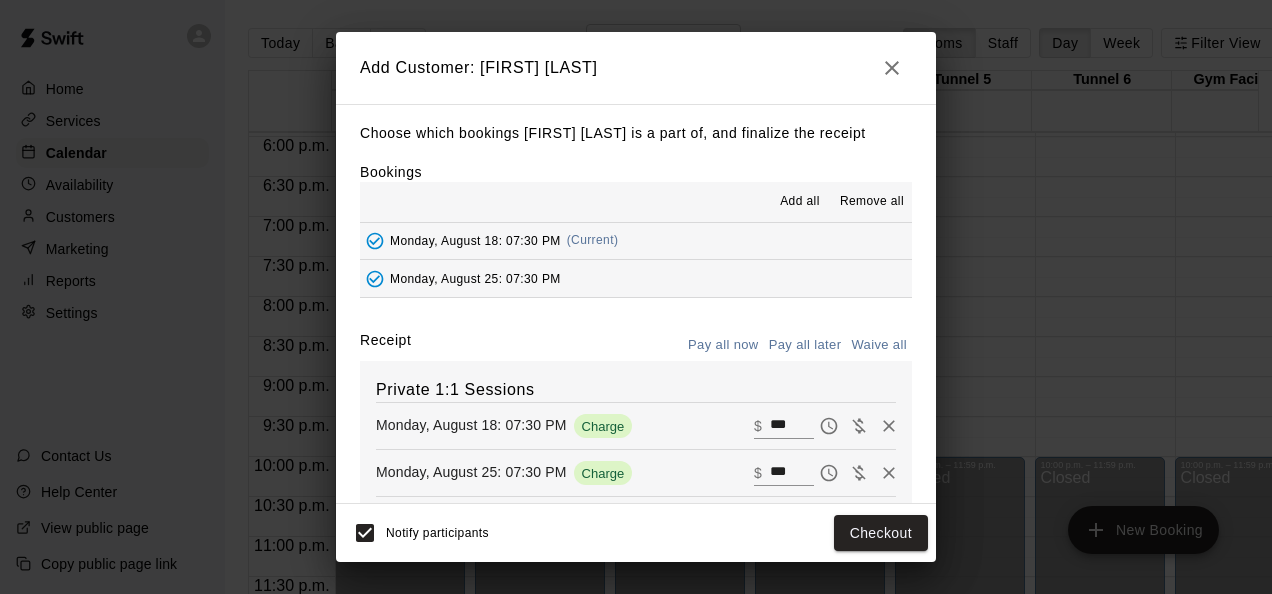 drag, startPoint x: 878, startPoint y: 346, endPoint x: 776, endPoint y: 346, distance: 102 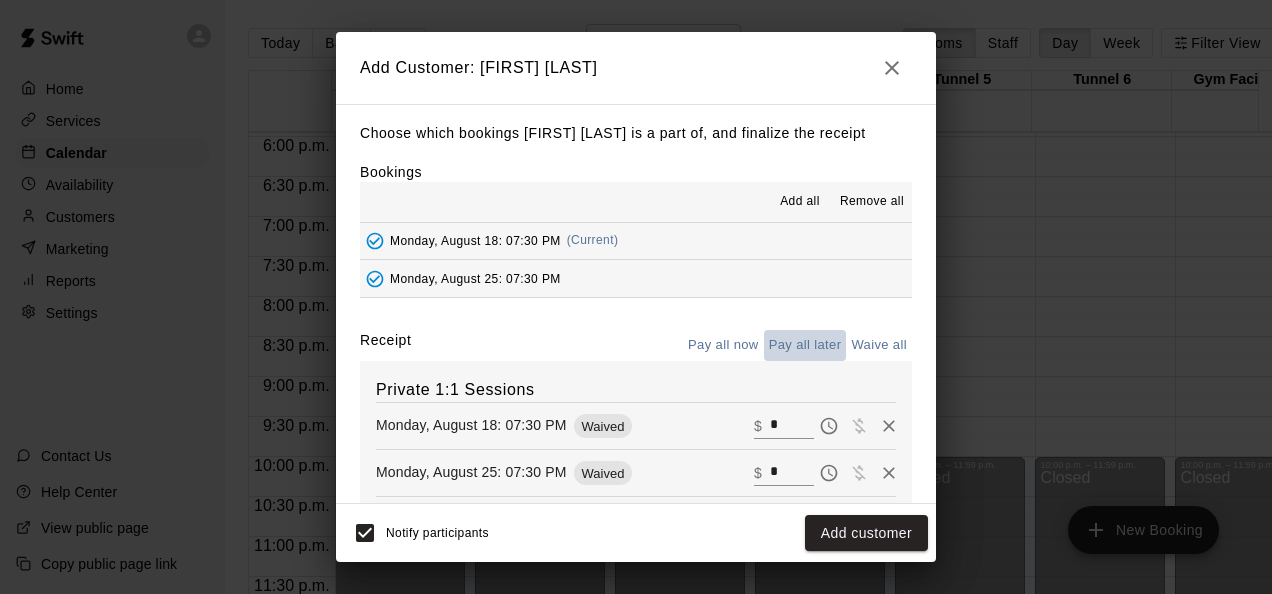 click on "Pay all later" at bounding box center [805, 345] 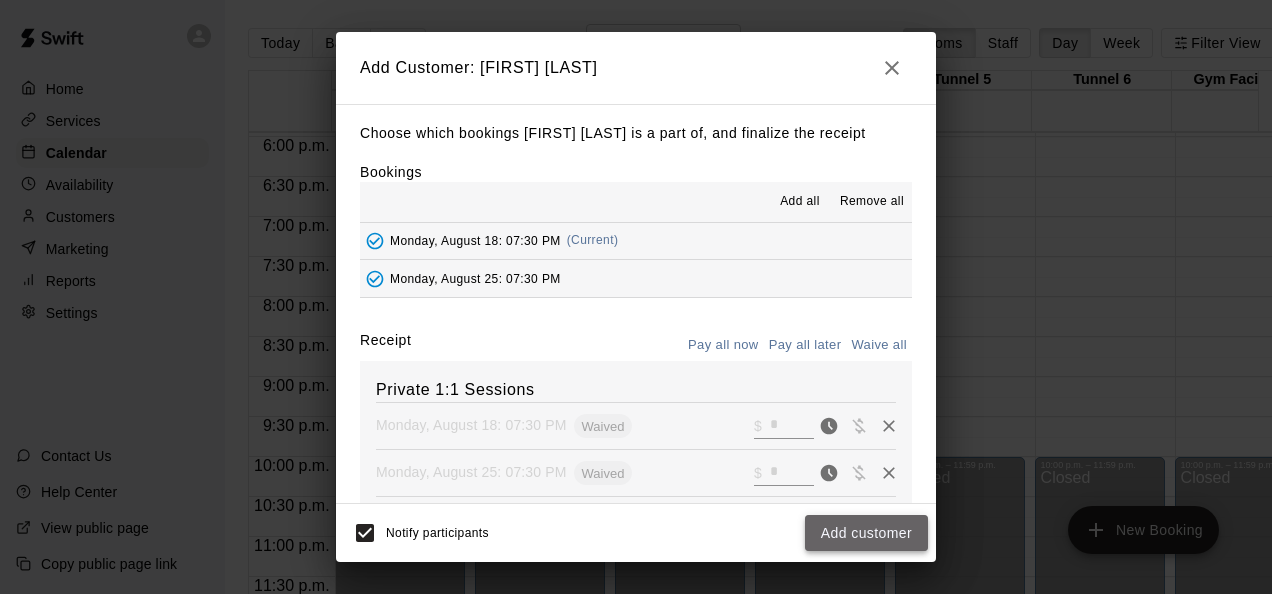 click on "Add customer" at bounding box center [866, 533] 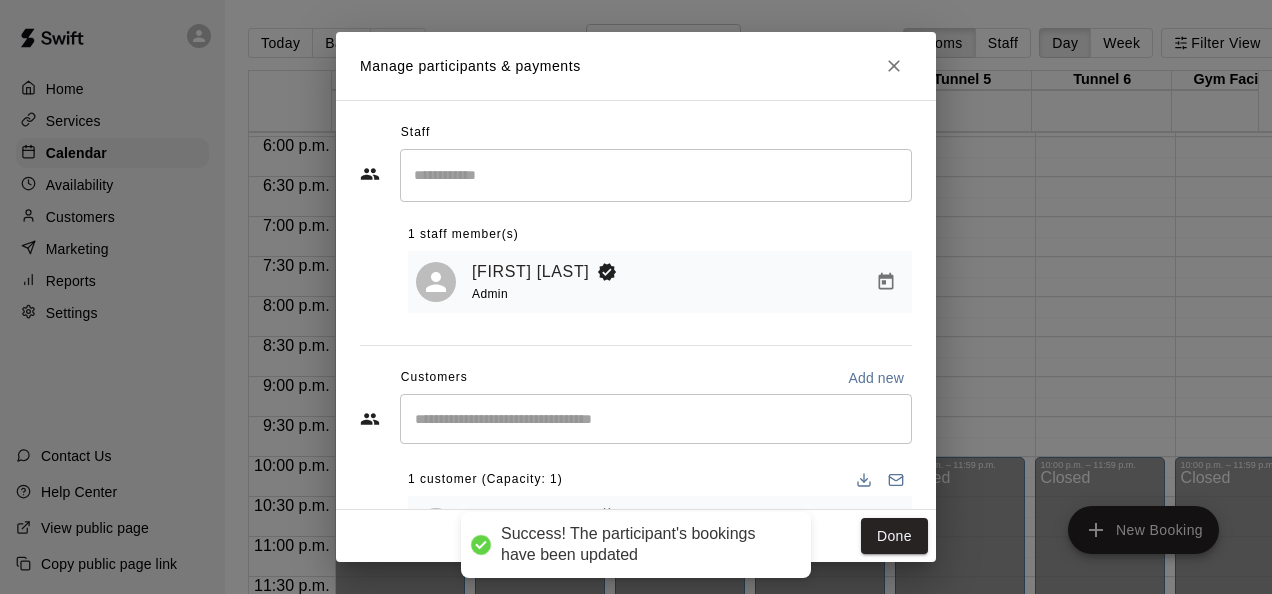 scroll, scrollTop: 88, scrollLeft: 0, axis: vertical 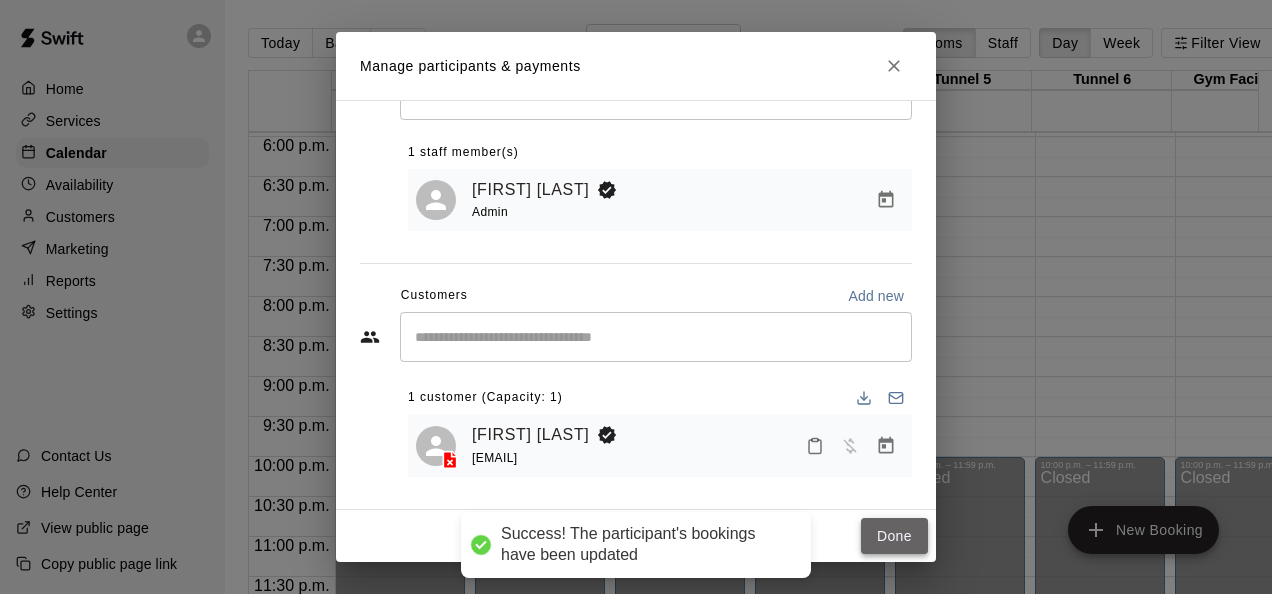 click on "Done" at bounding box center (894, 536) 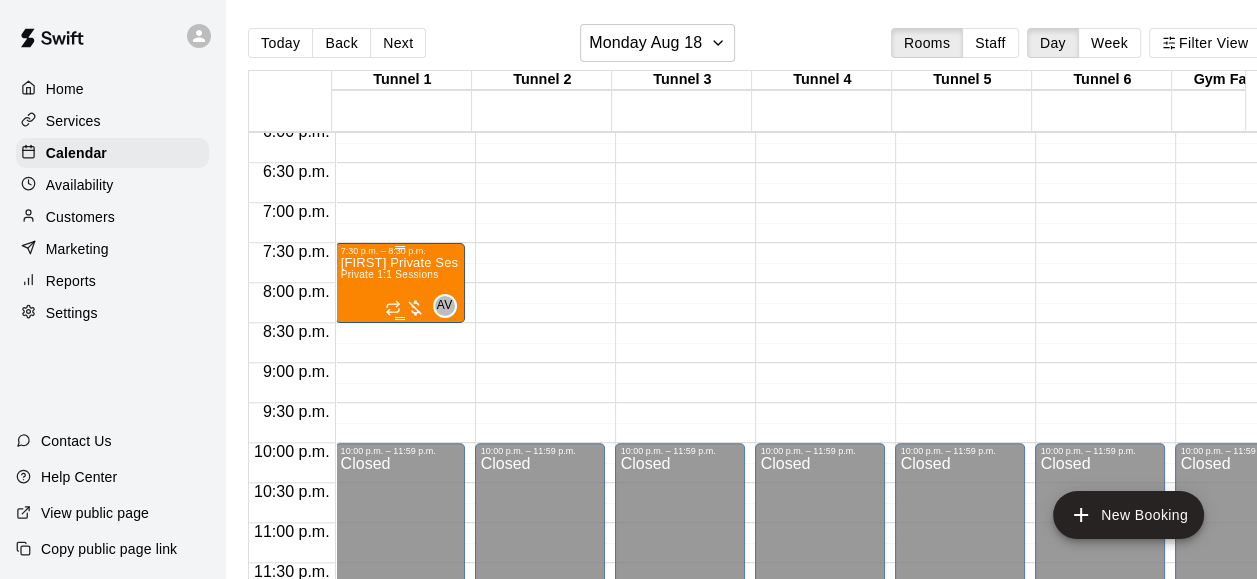 click on "Private 1:1 Sessions" at bounding box center [390, 274] 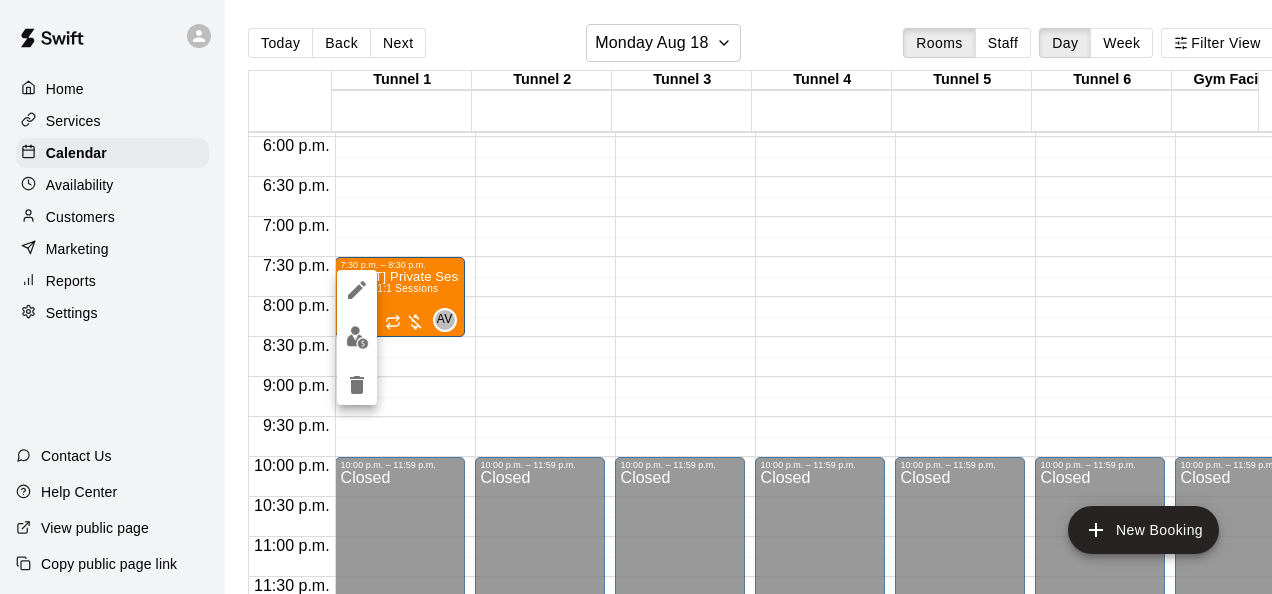 click at bounding box center [636, 297] 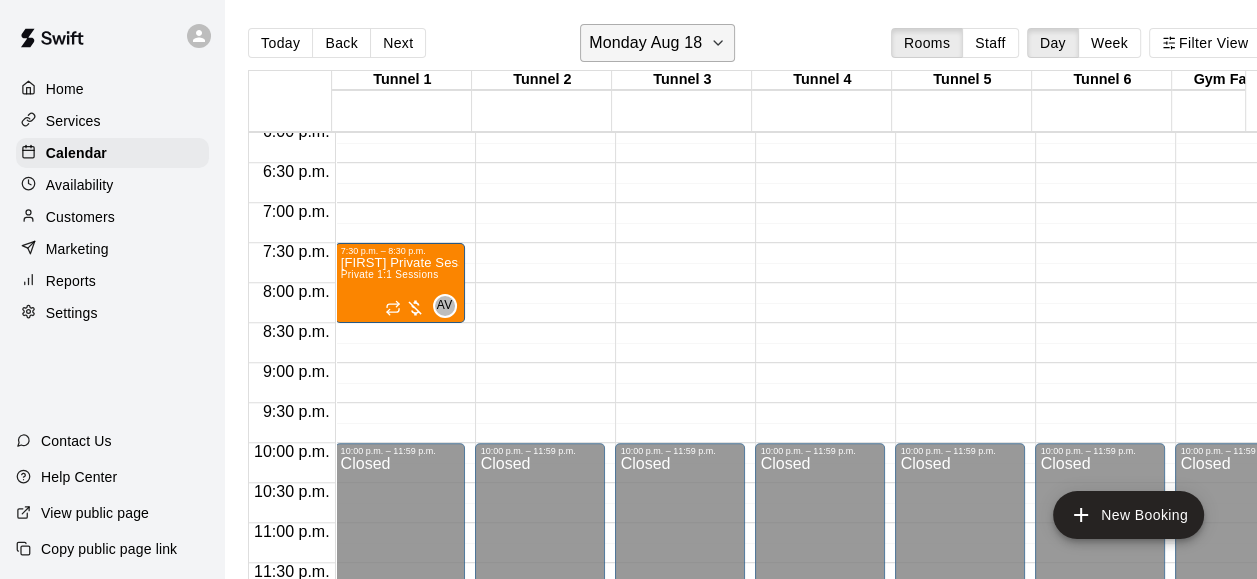click on "Monday Aug 18" at bounding box center (657, 43) 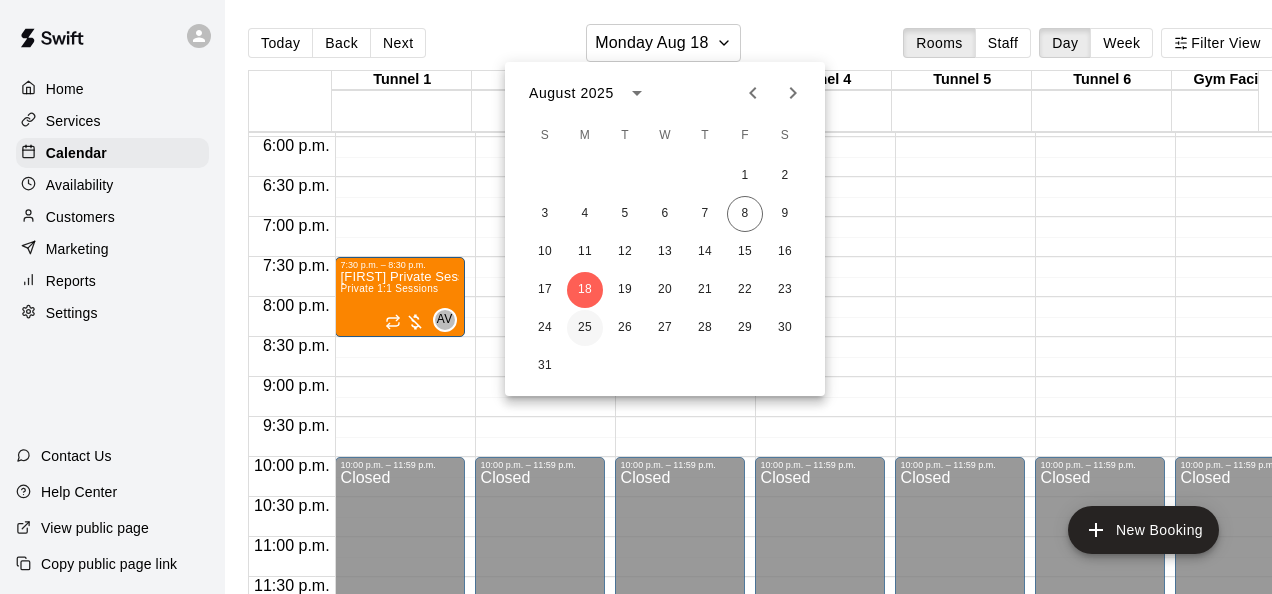 click on "25" at bounding box center [585, 328] 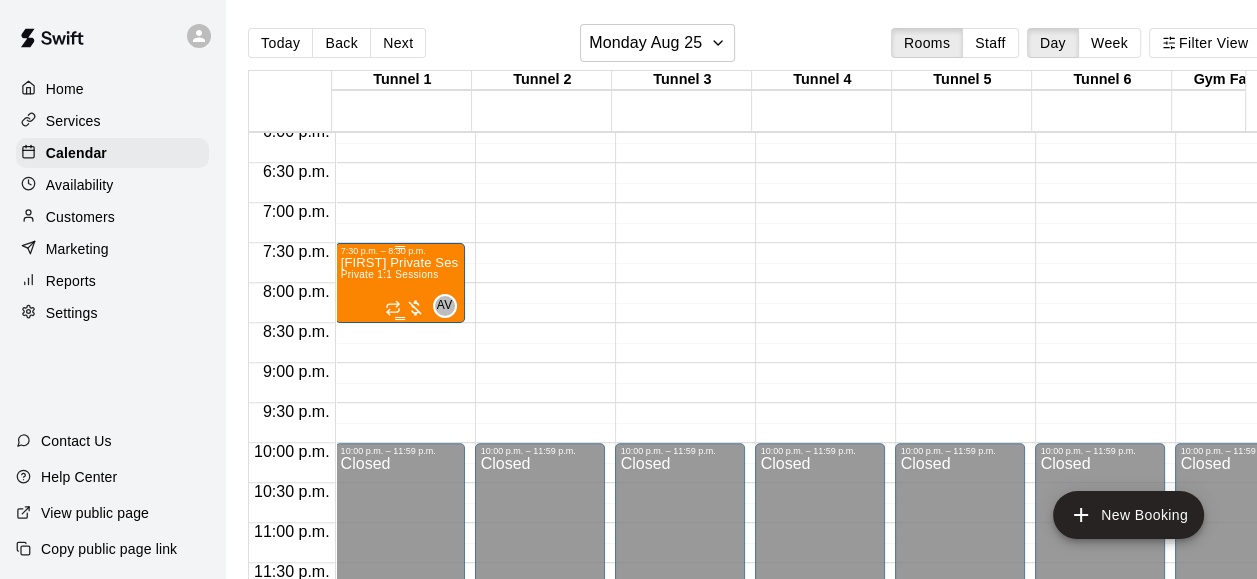 click on "7:30 p.m. – 8:30 p.m." at bounding box center (400, 251) 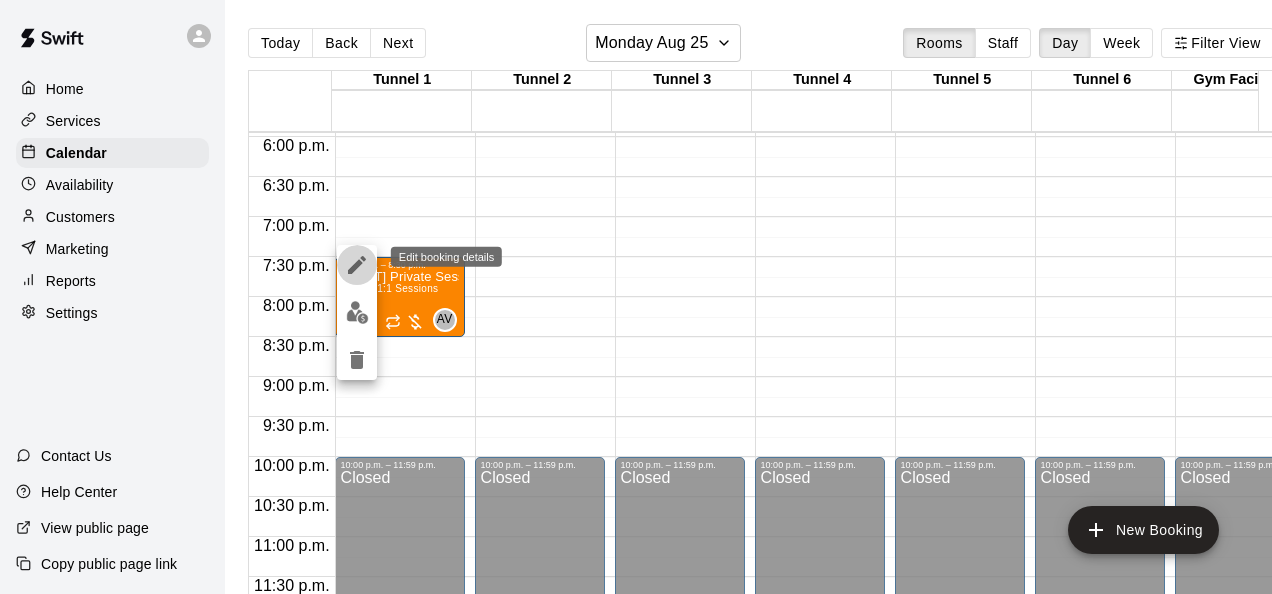 click 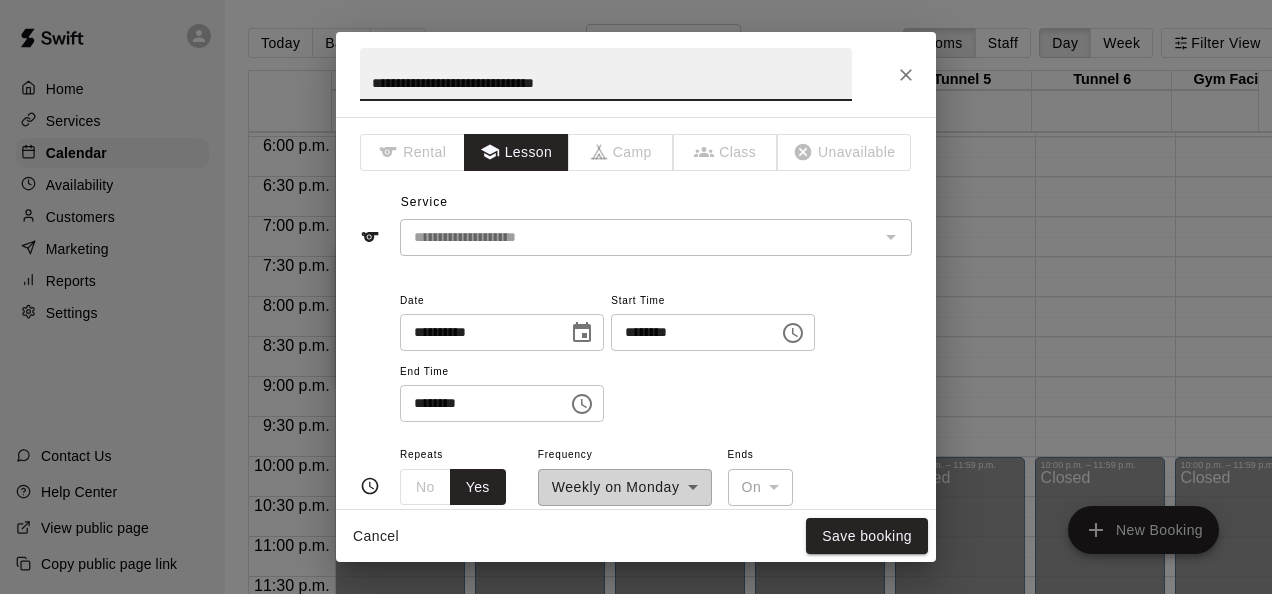 click on "**********" at bounding box center (606, 74) 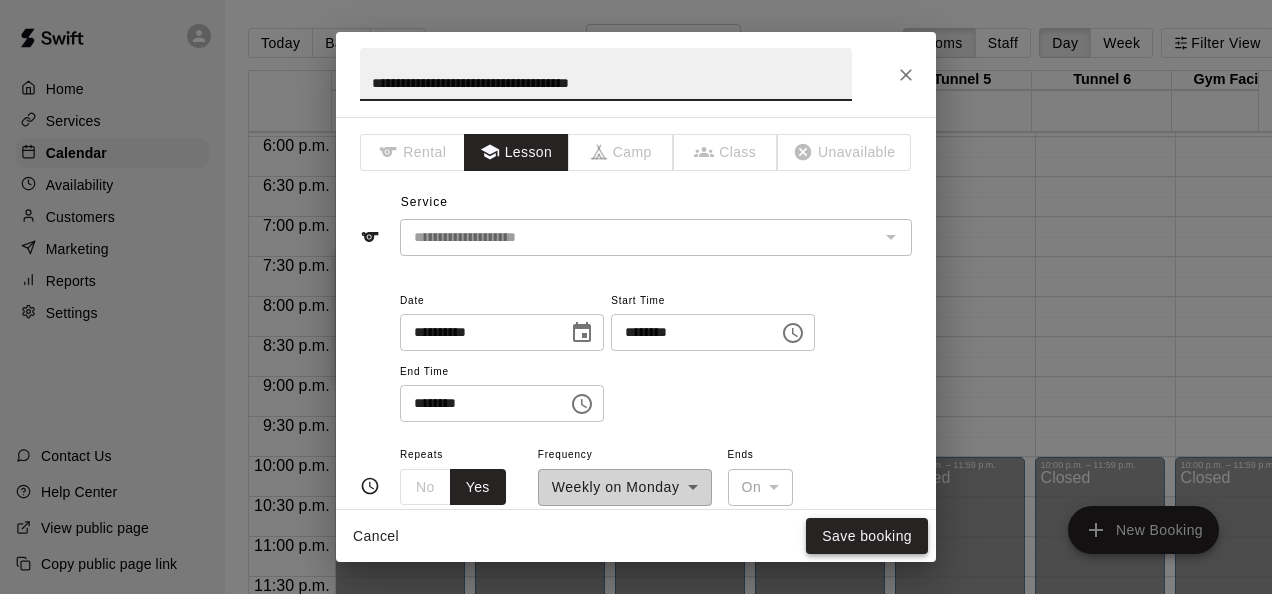 type on "**********" 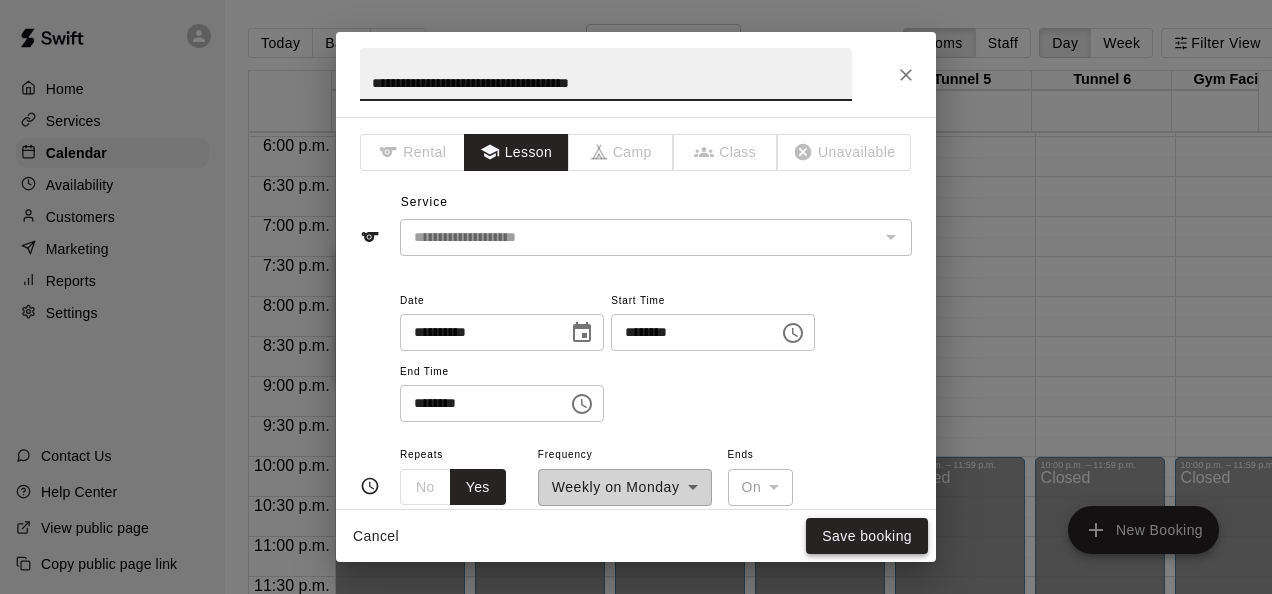 click on "Save booking" at bounding box center [867, 536] 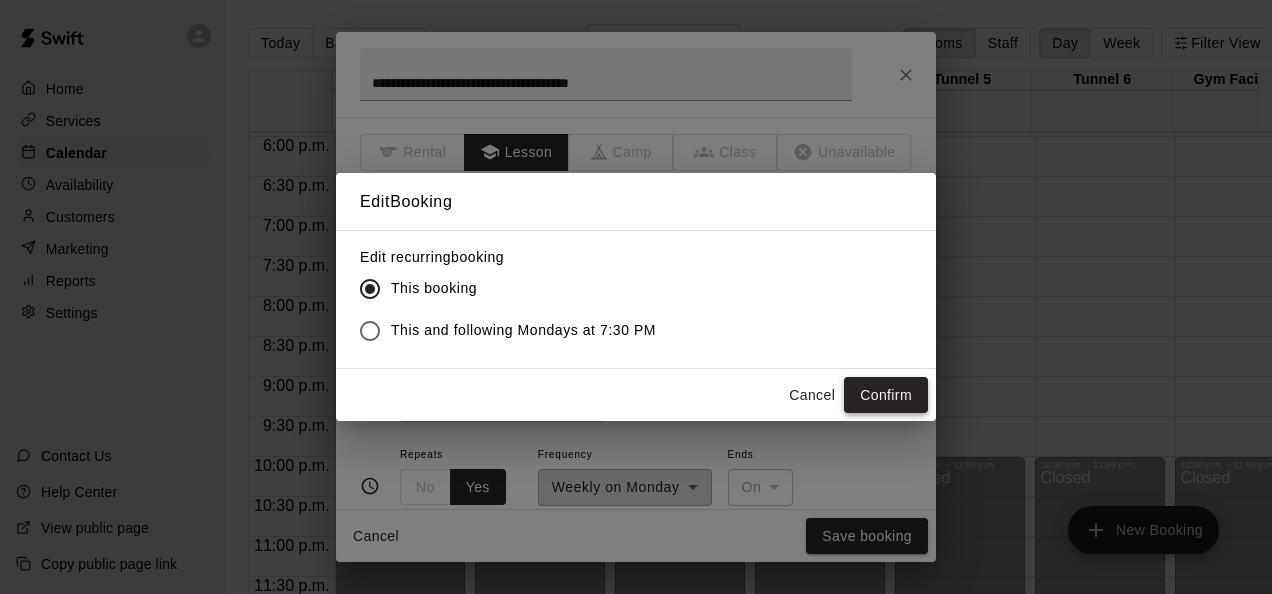 click on "Confirm" at bounding box center (886, 395) 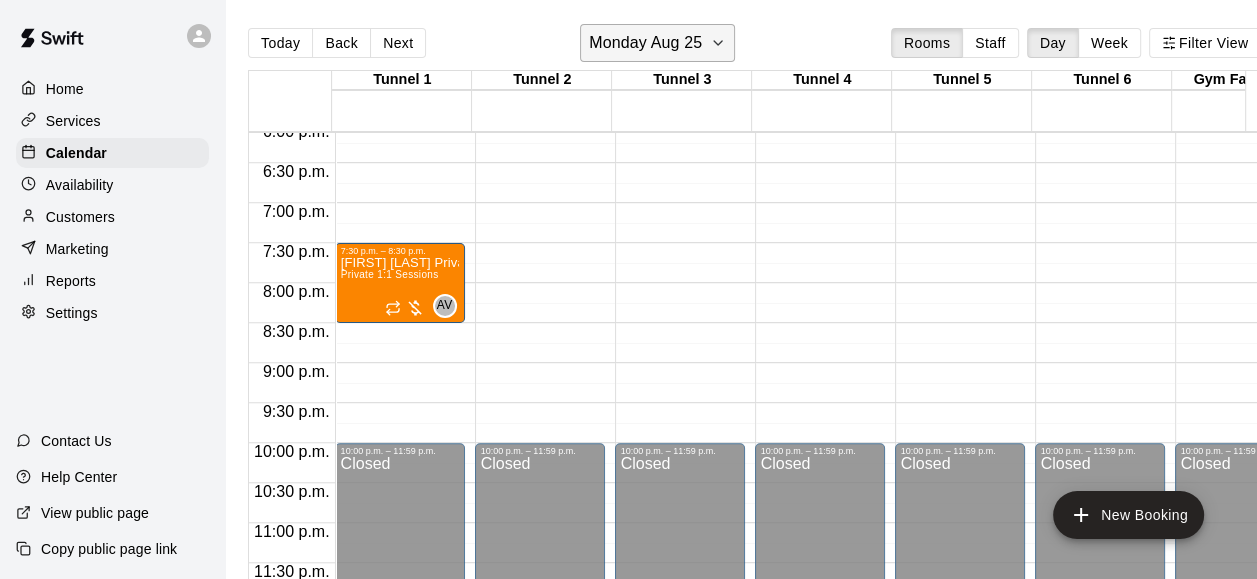 click on "Monday Aug 25" at bounding box center [645, 43] 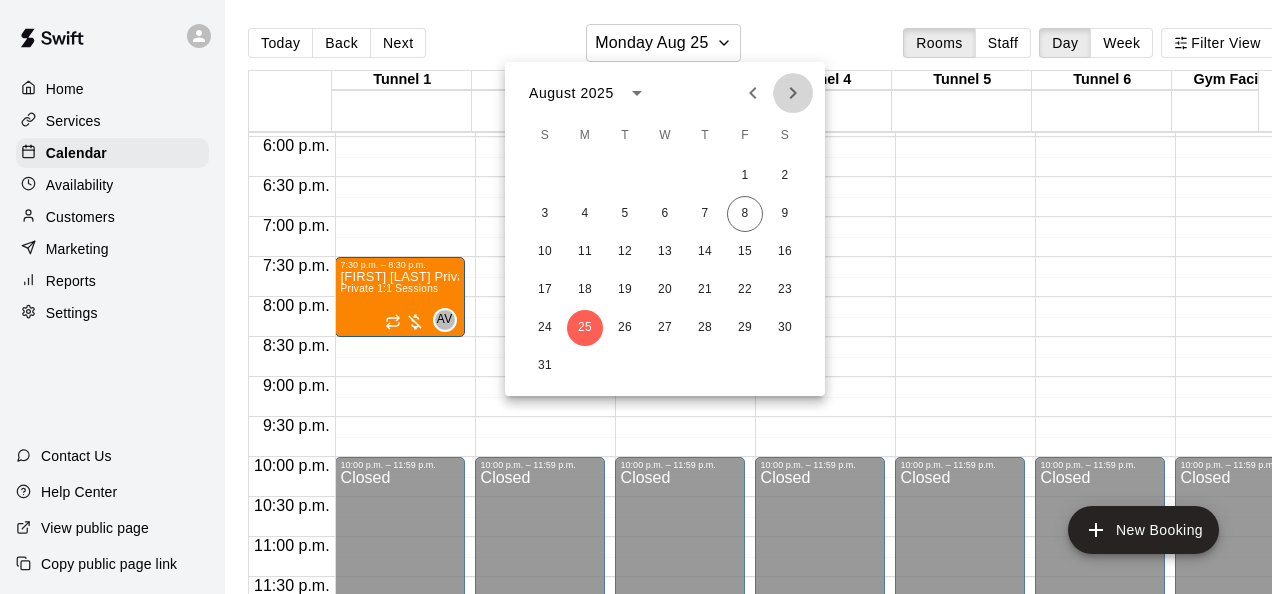 click 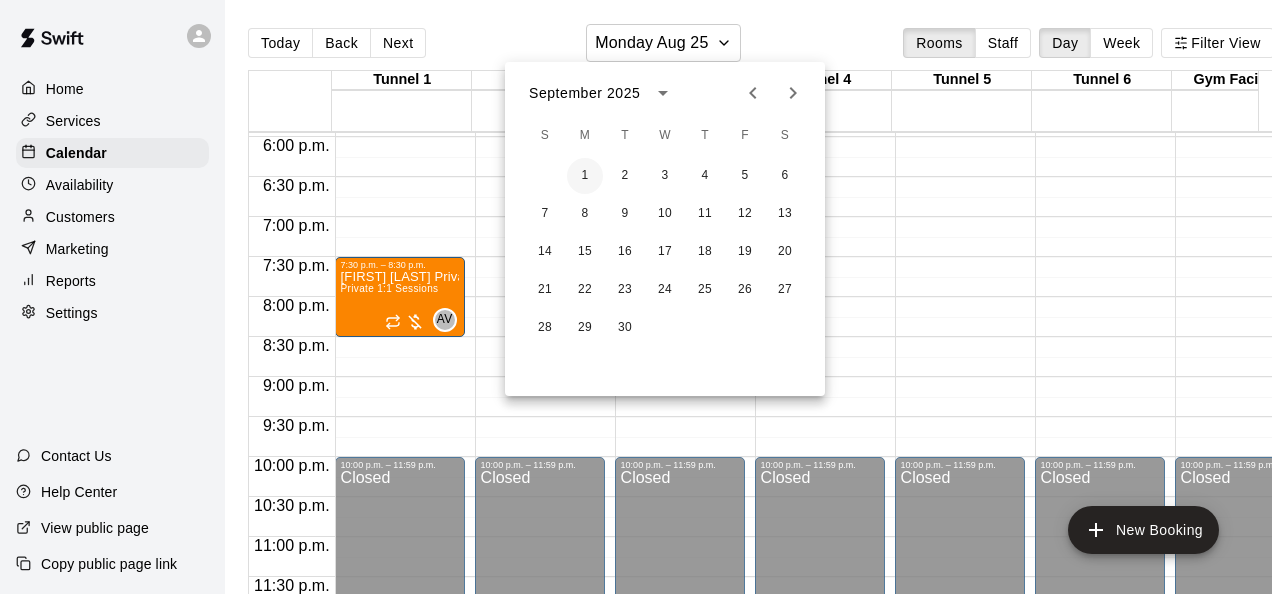 click on "1" at bounding box center (585, 176) 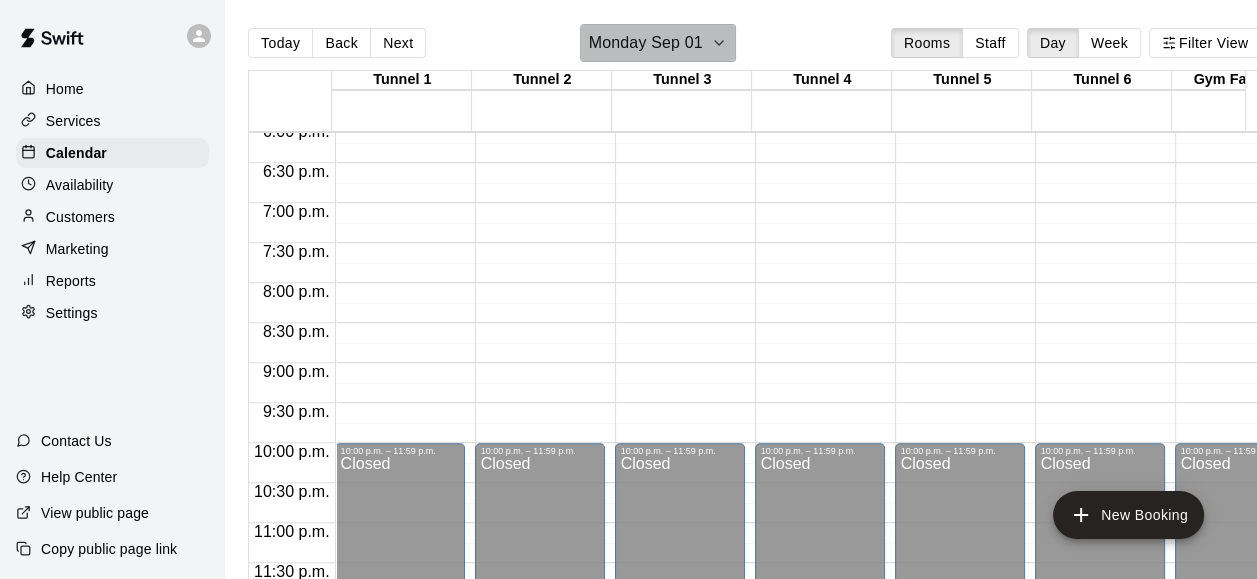 click on "Monday Sep 01" at bounding box center [658, 43] 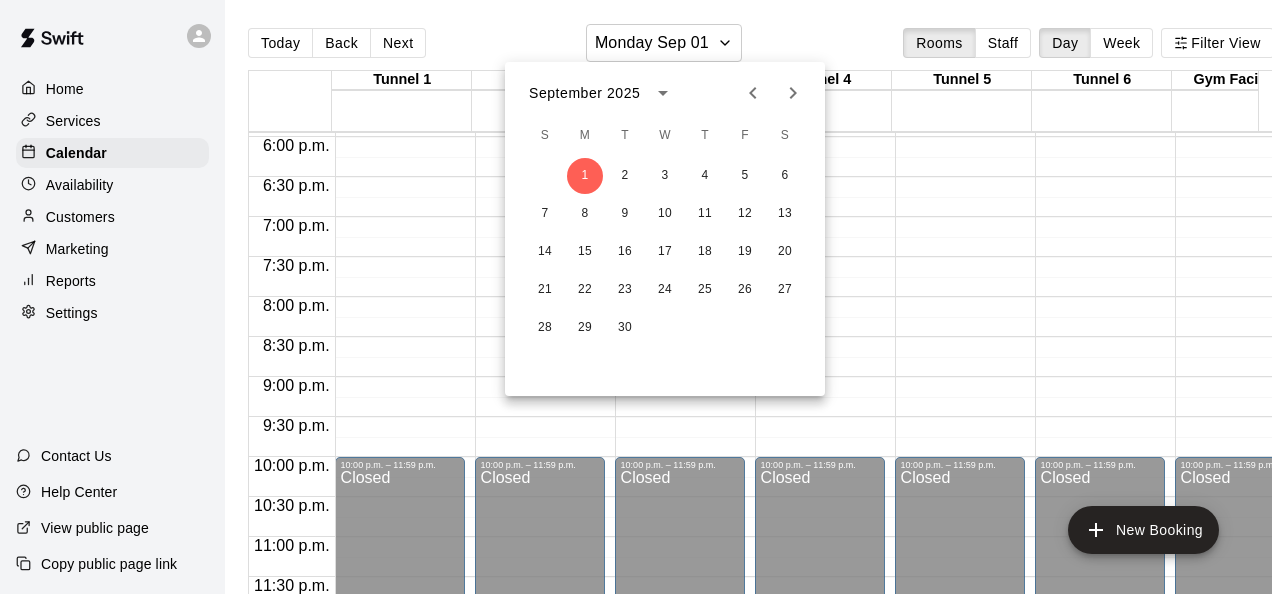 click 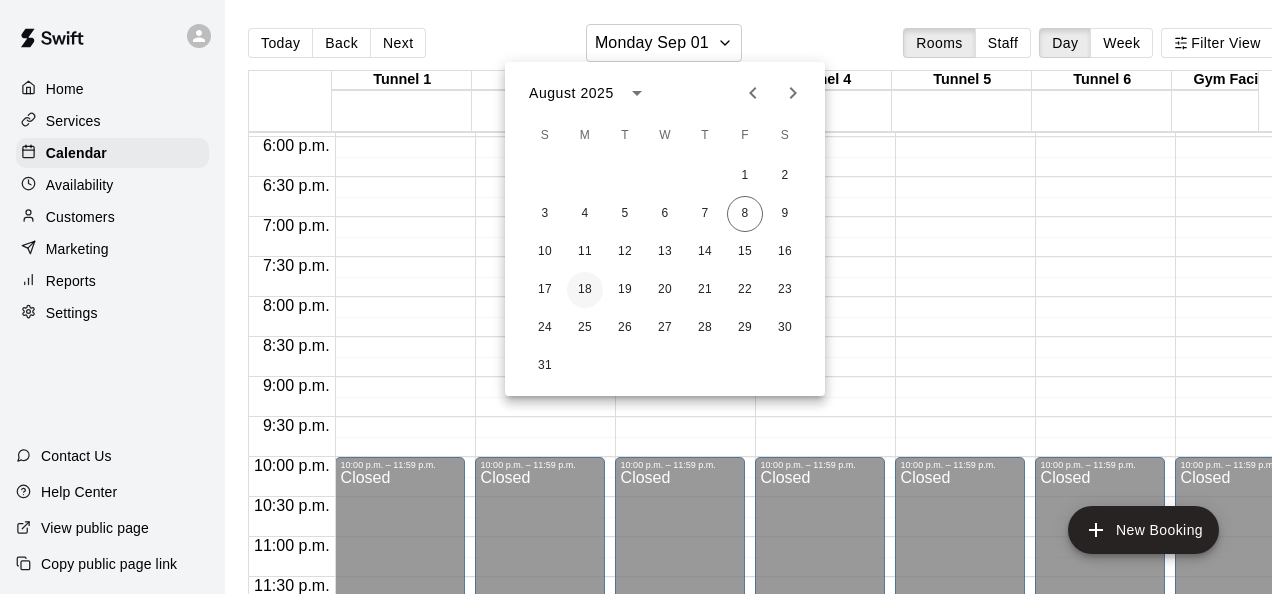 click on "18" at bounding box center (585, 290) 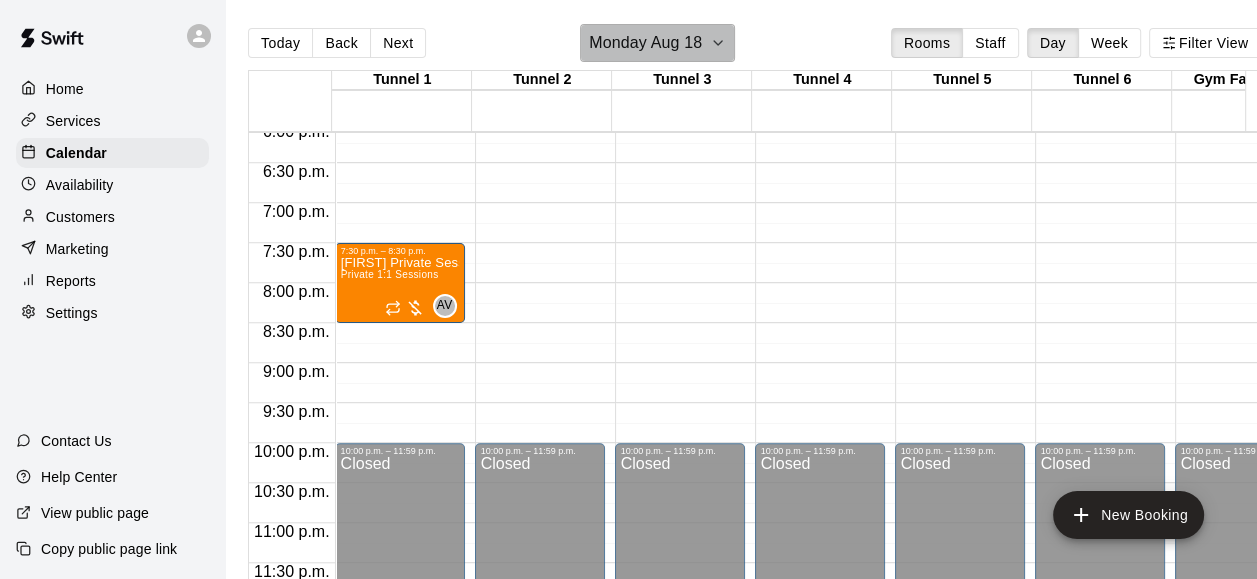 click 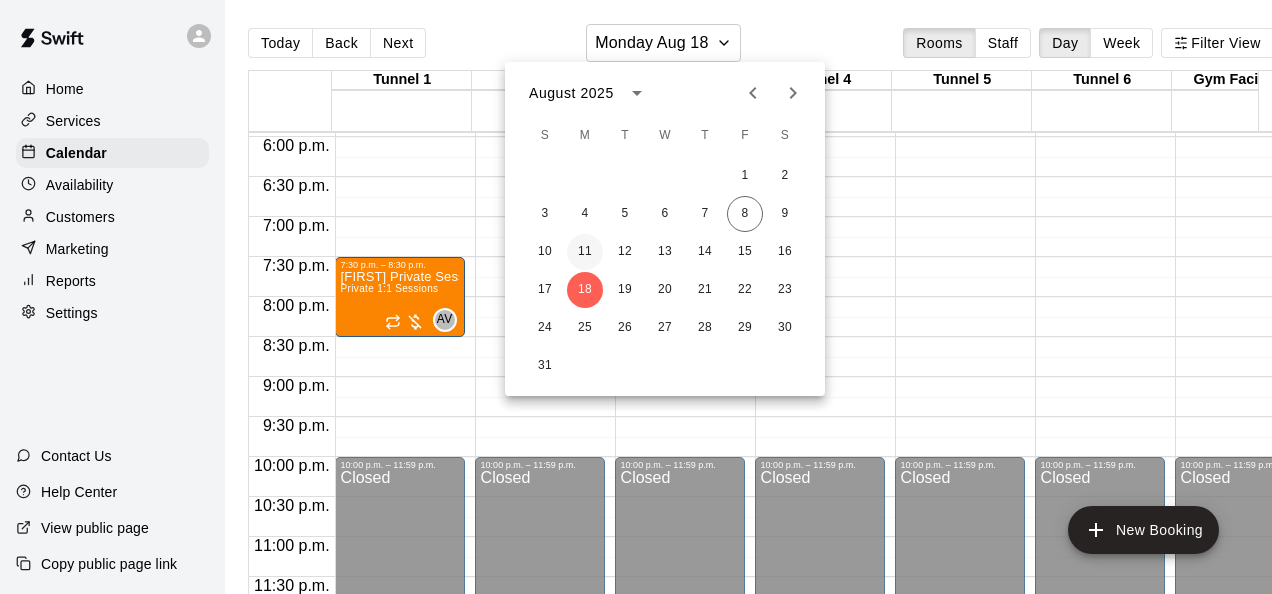 click on "11" at bounding box center [585, 252] 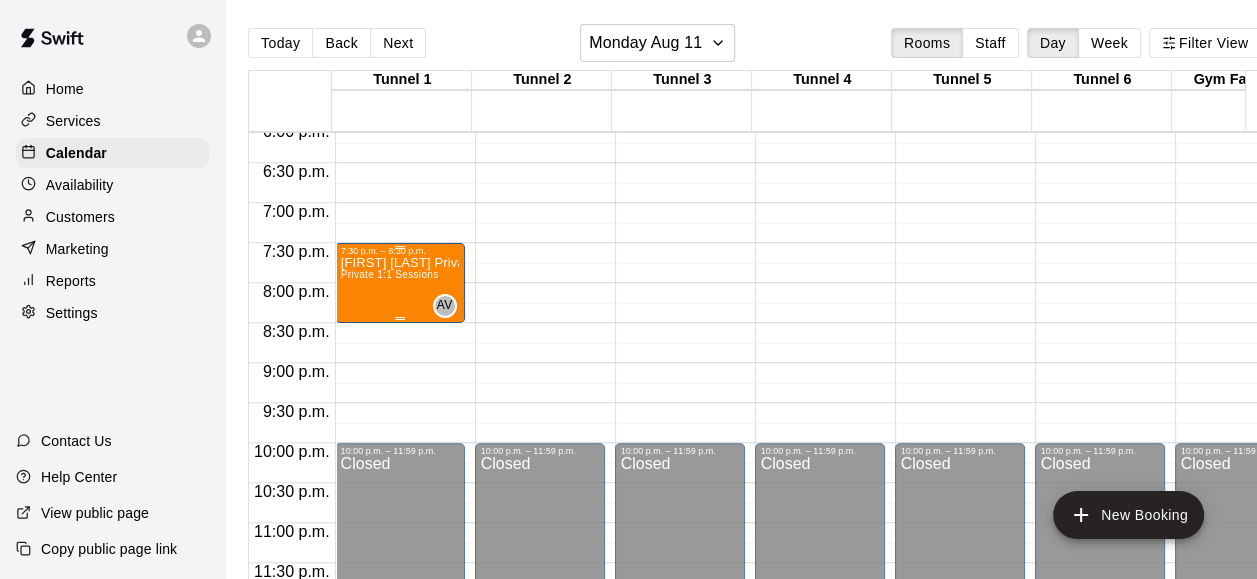 click on "Private 1:1 Sessions" at bounding box center [390, 274] 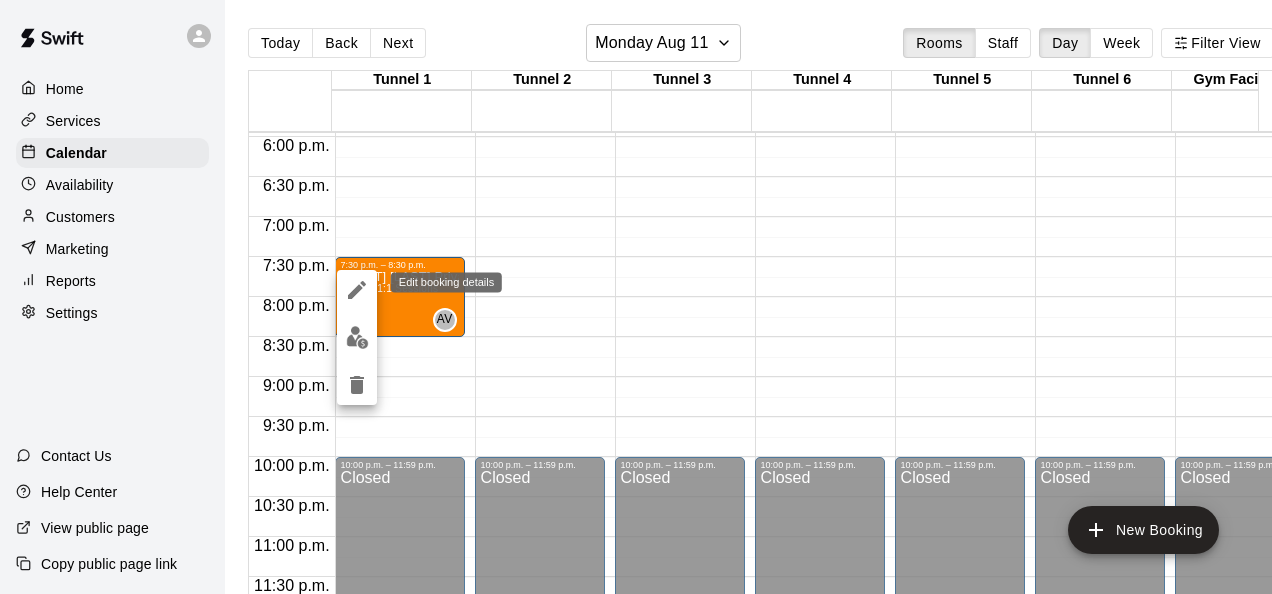 click 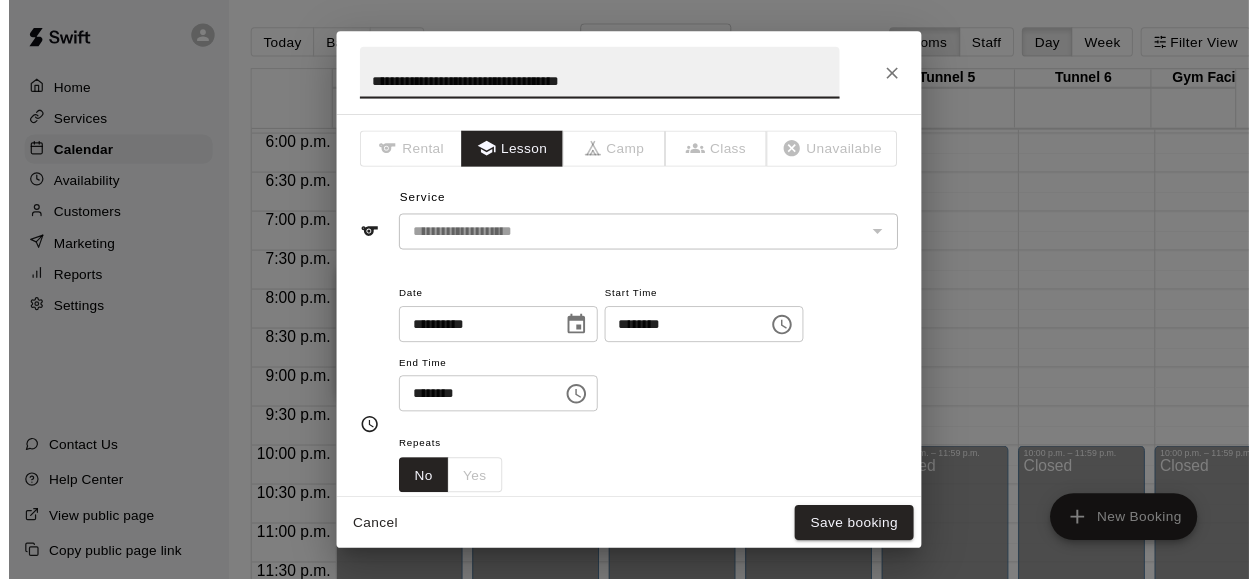 scroll, scrollTop: 400, scrollLeft: 0, axis: vertical 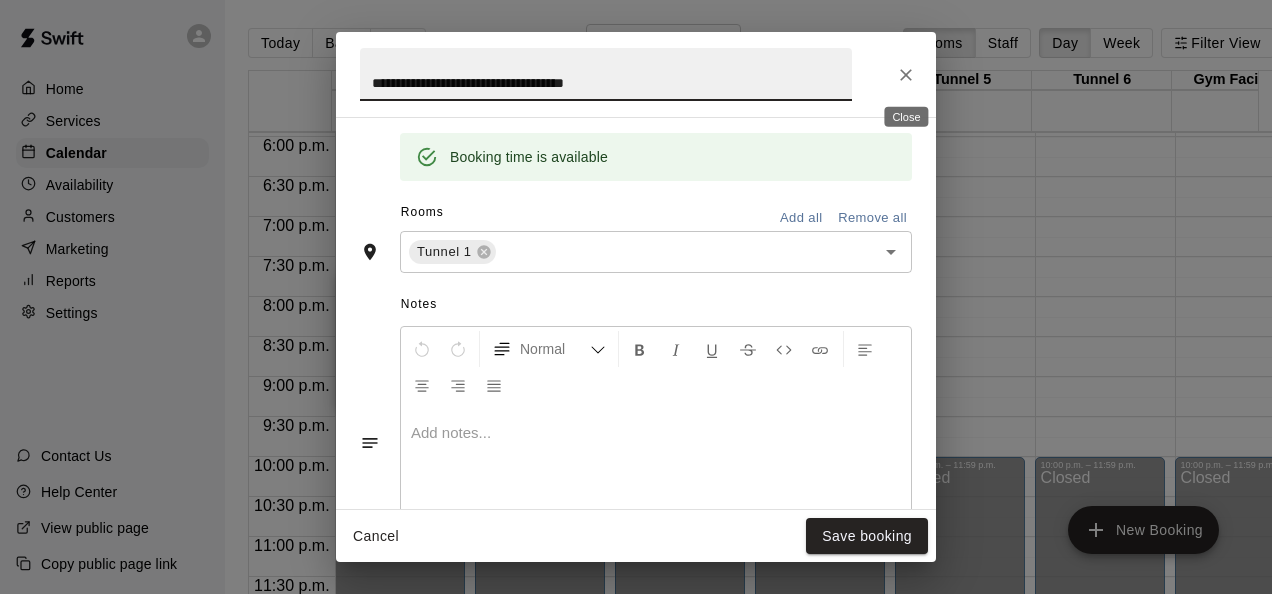 click 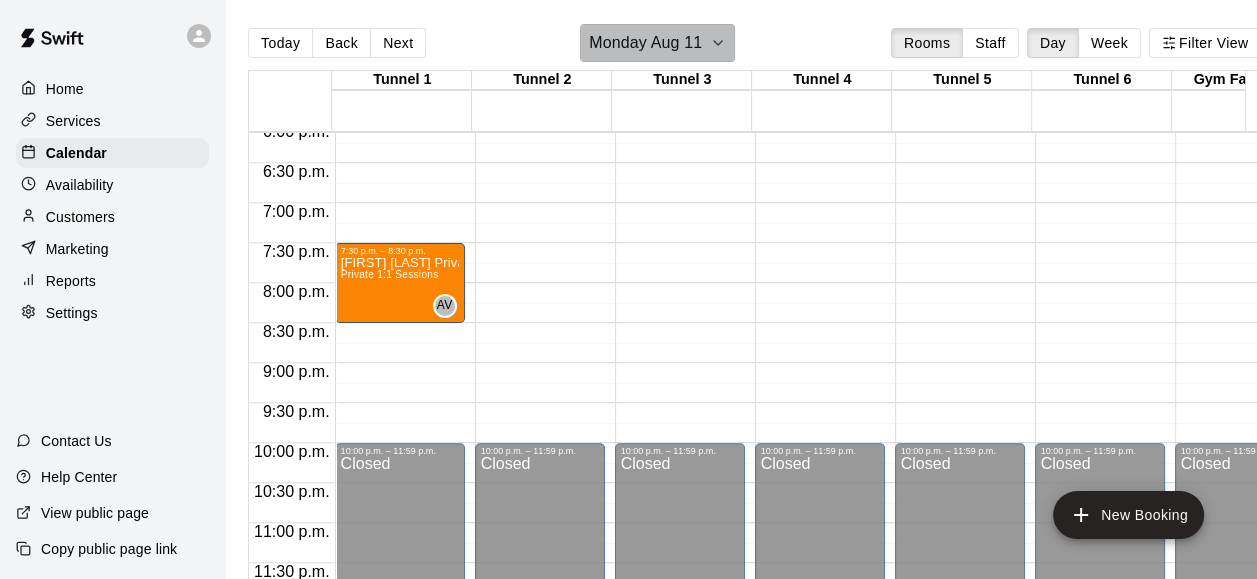 click on "Monday Aug 11" at bounding box center (645, 43) 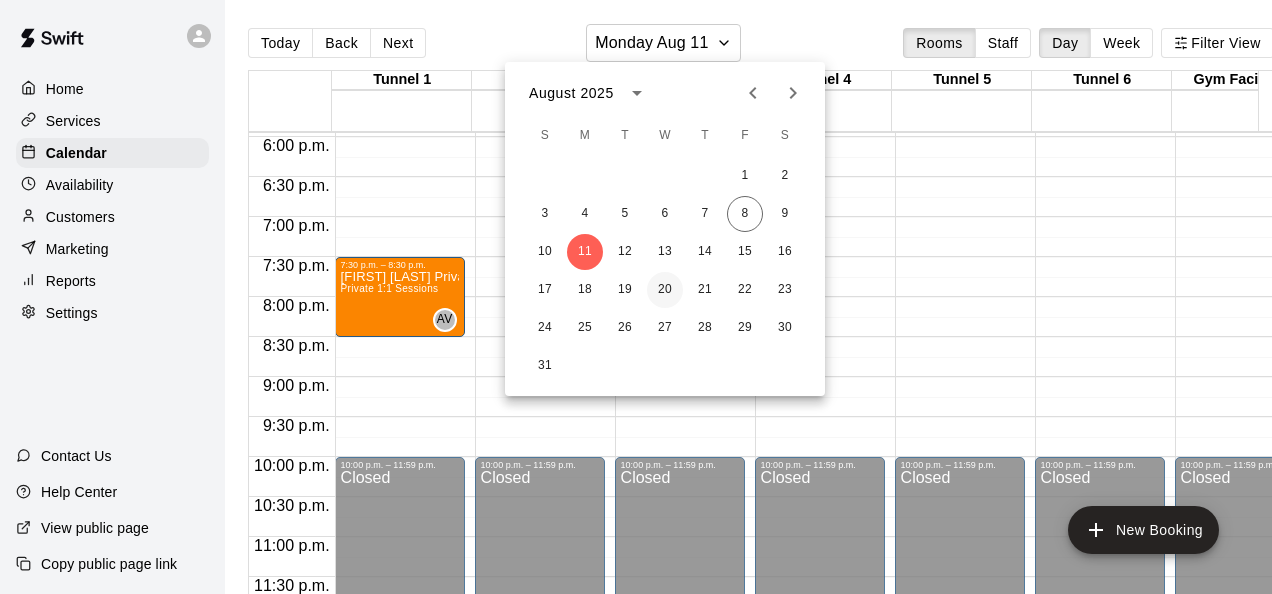 click on "20" at bounding box center (665, 290) 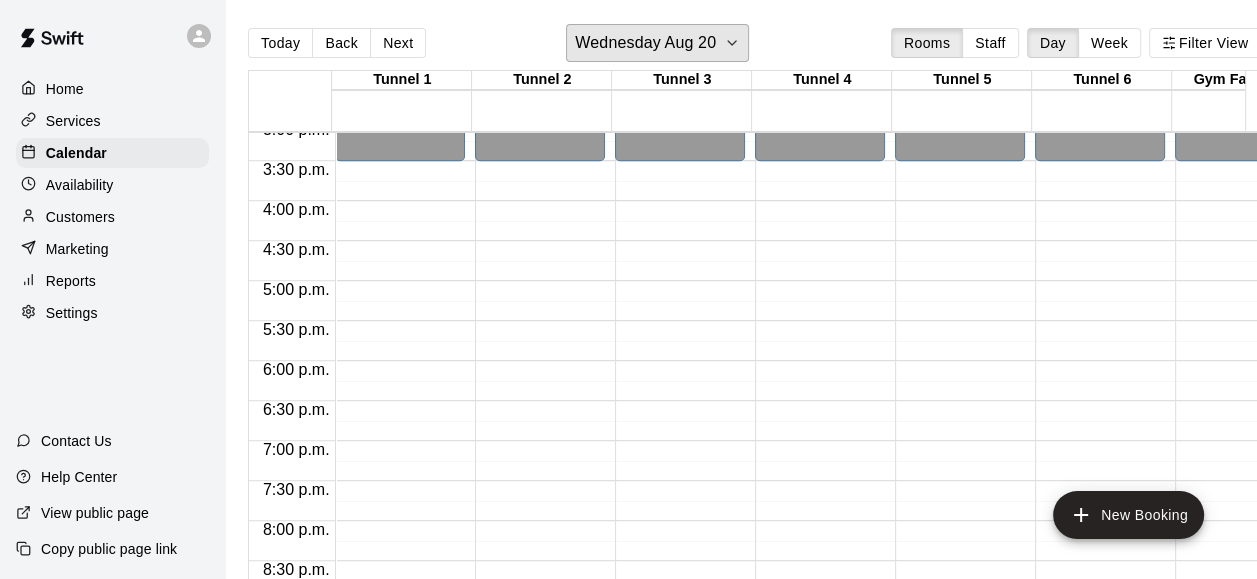 scroll, scrollTop: 1150, scrollLeft: 0, axis: vertical 